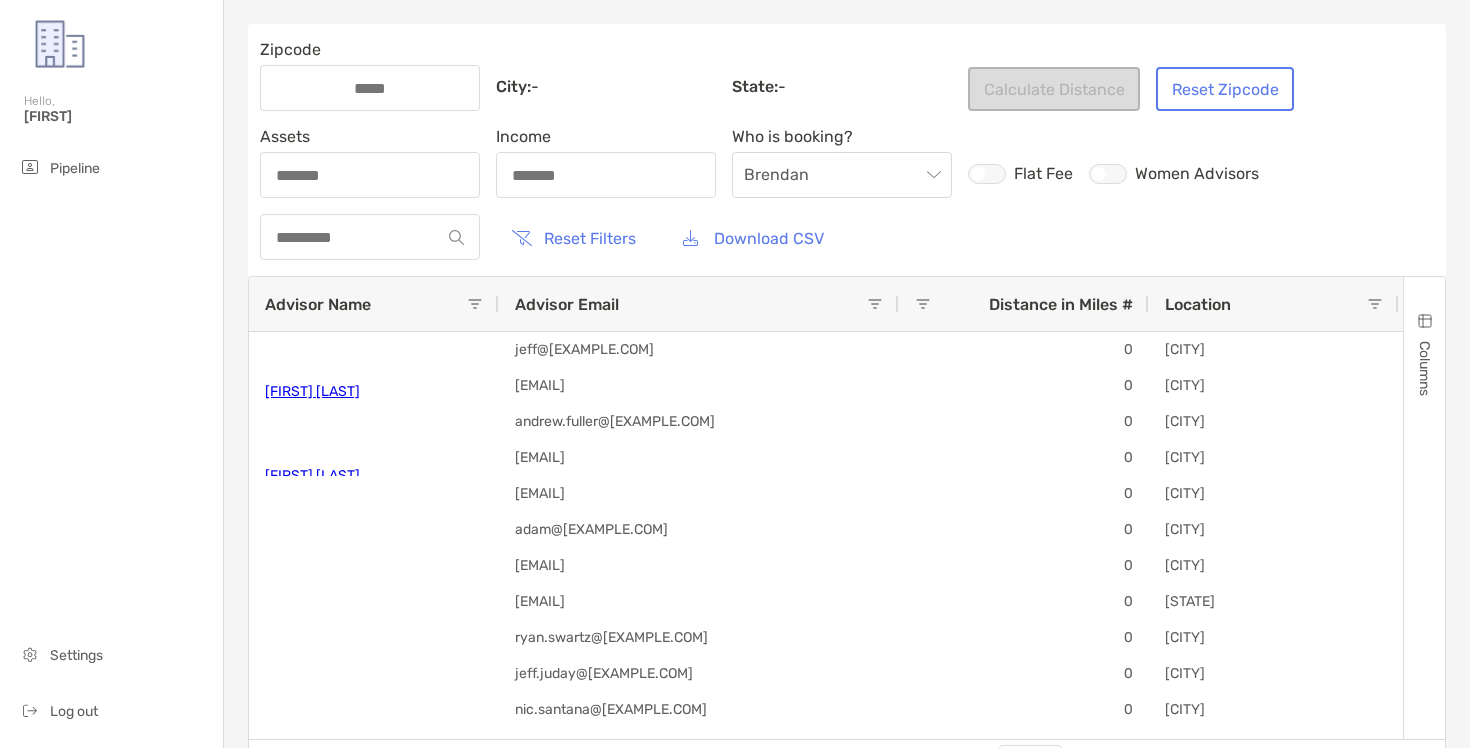 scroll, scrollTop: 0, scrollLeft: 0, axis: both 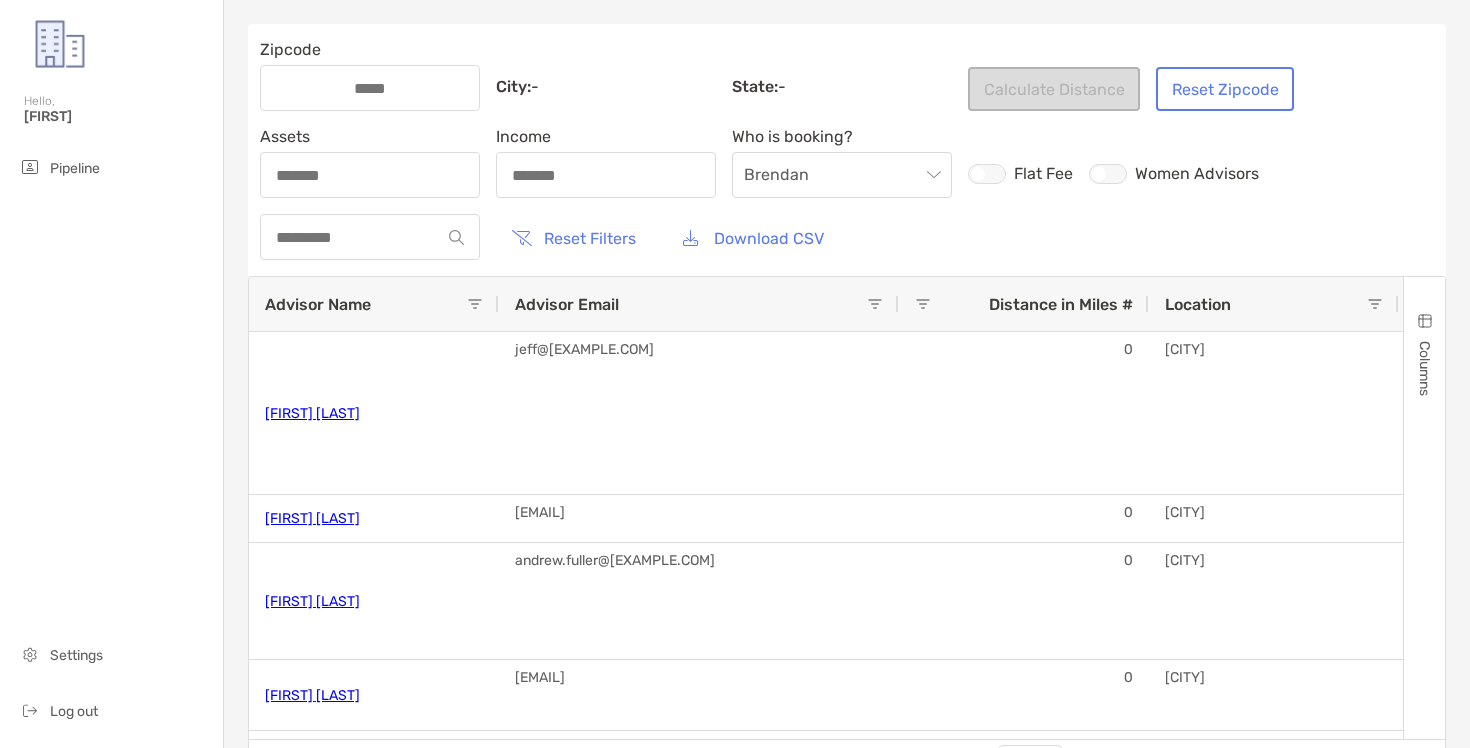 click at bounding box center (370, 237) 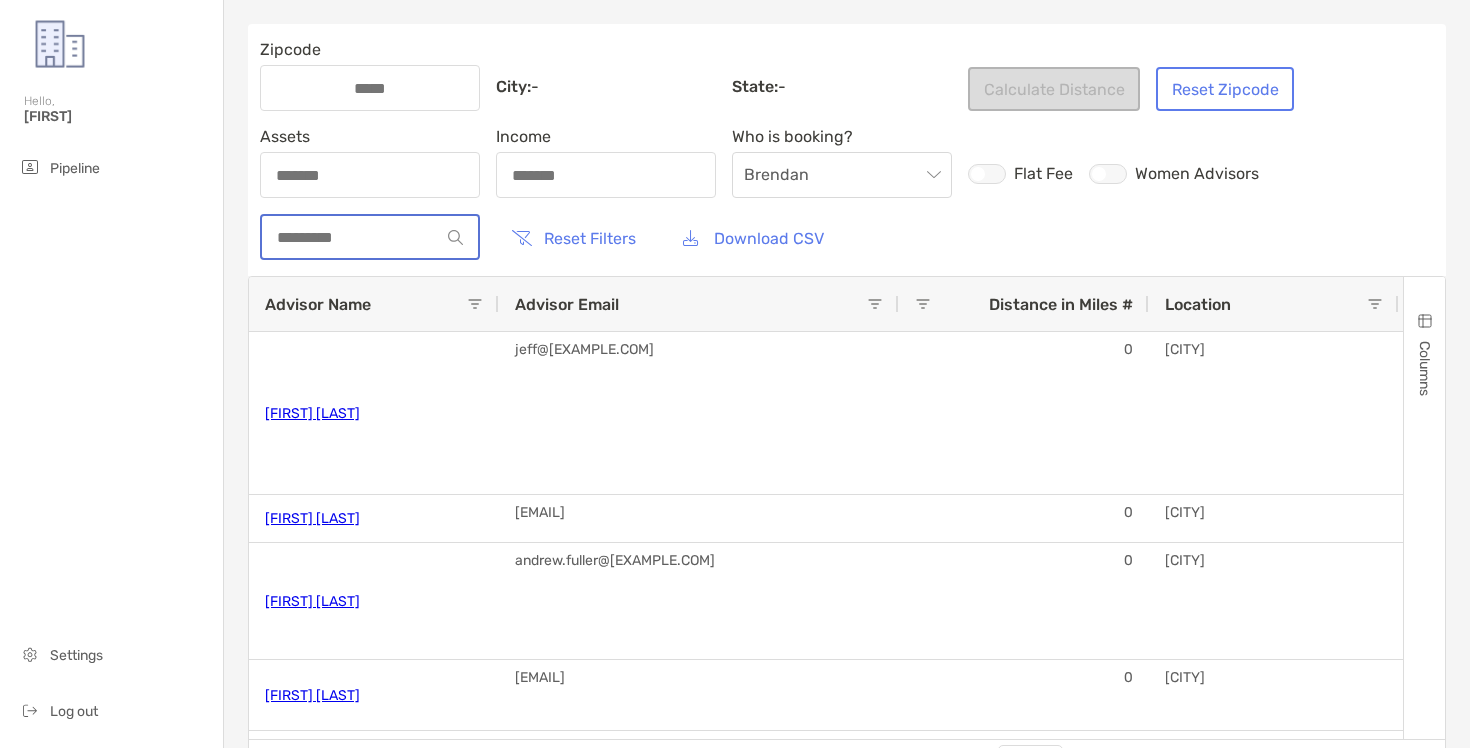 click at bounding box center (351, 237) 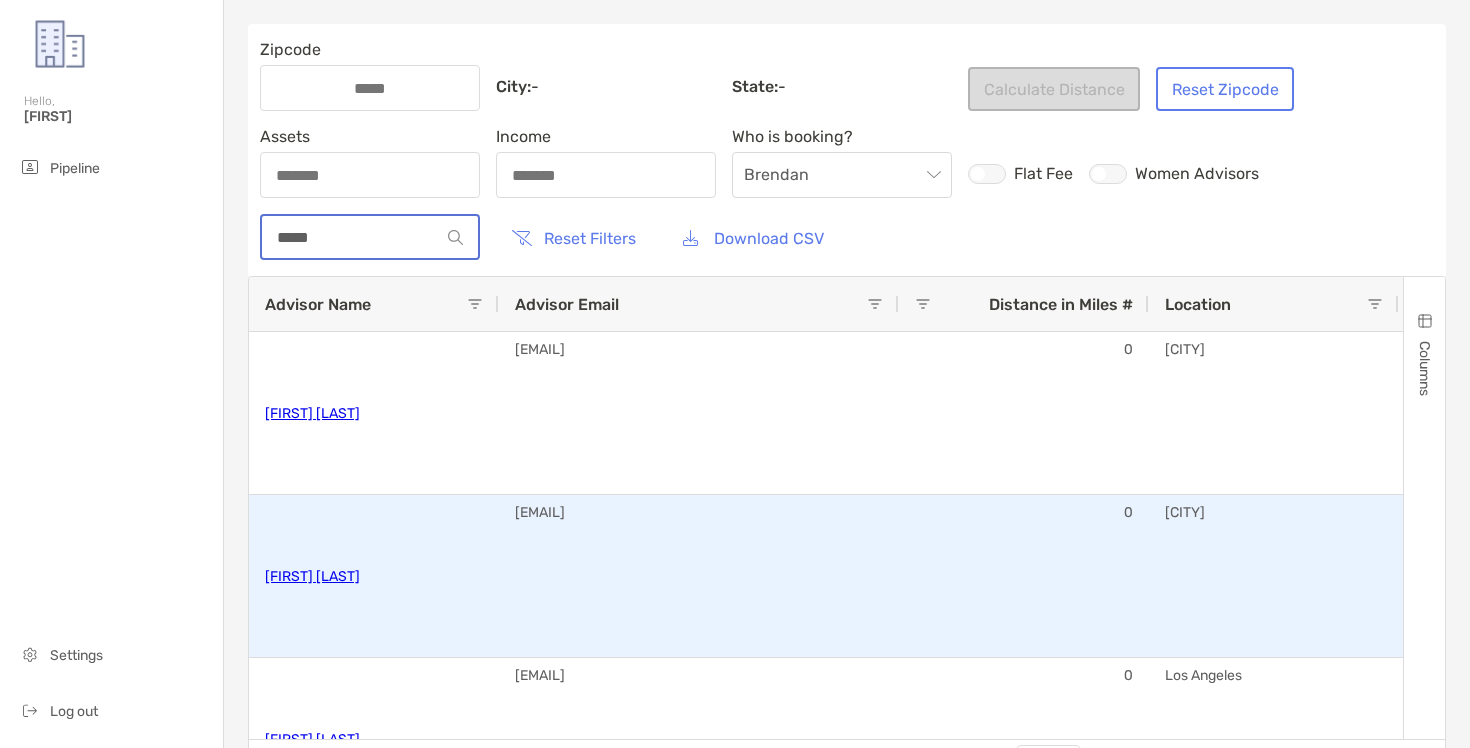 scroll, scrollTop: 0, scrollLeft: 519, axis: horizontal 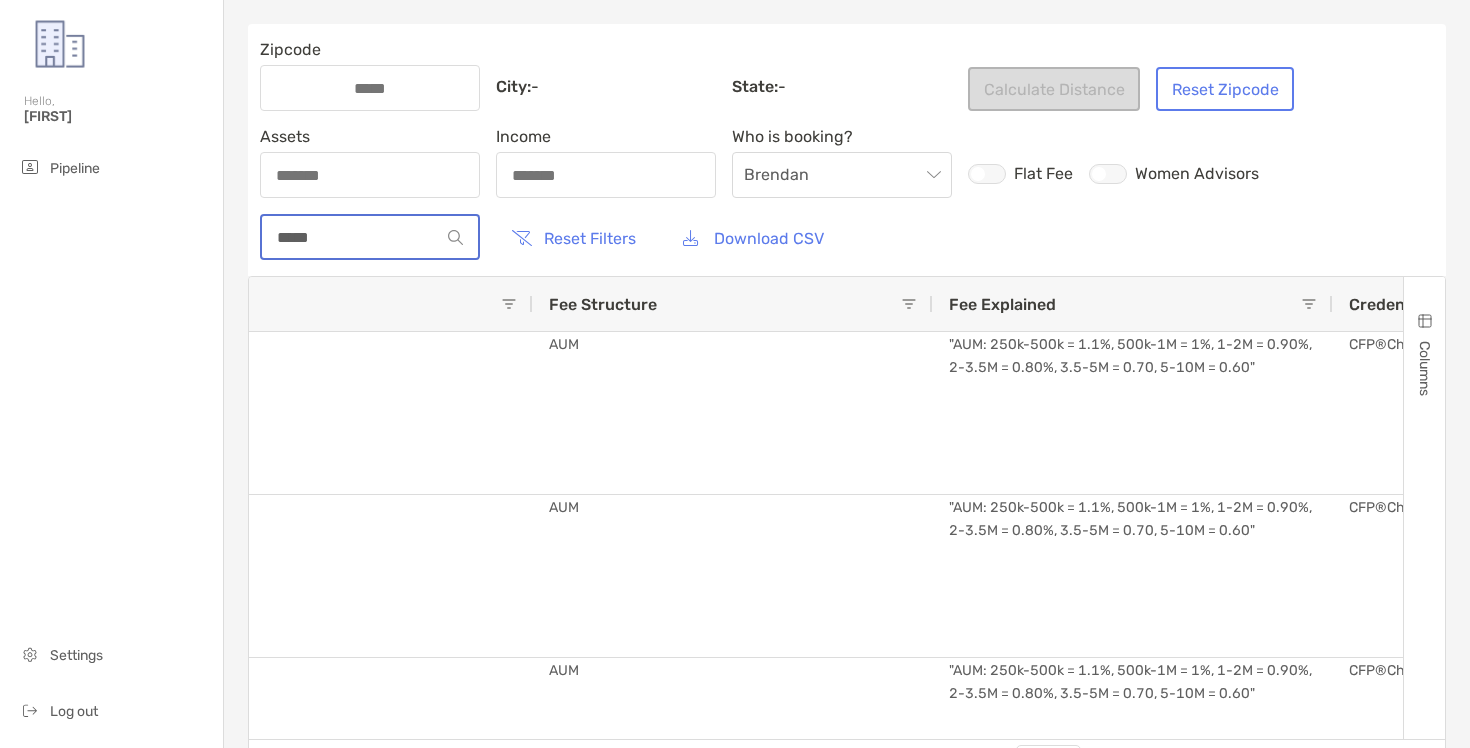 type on "*****" 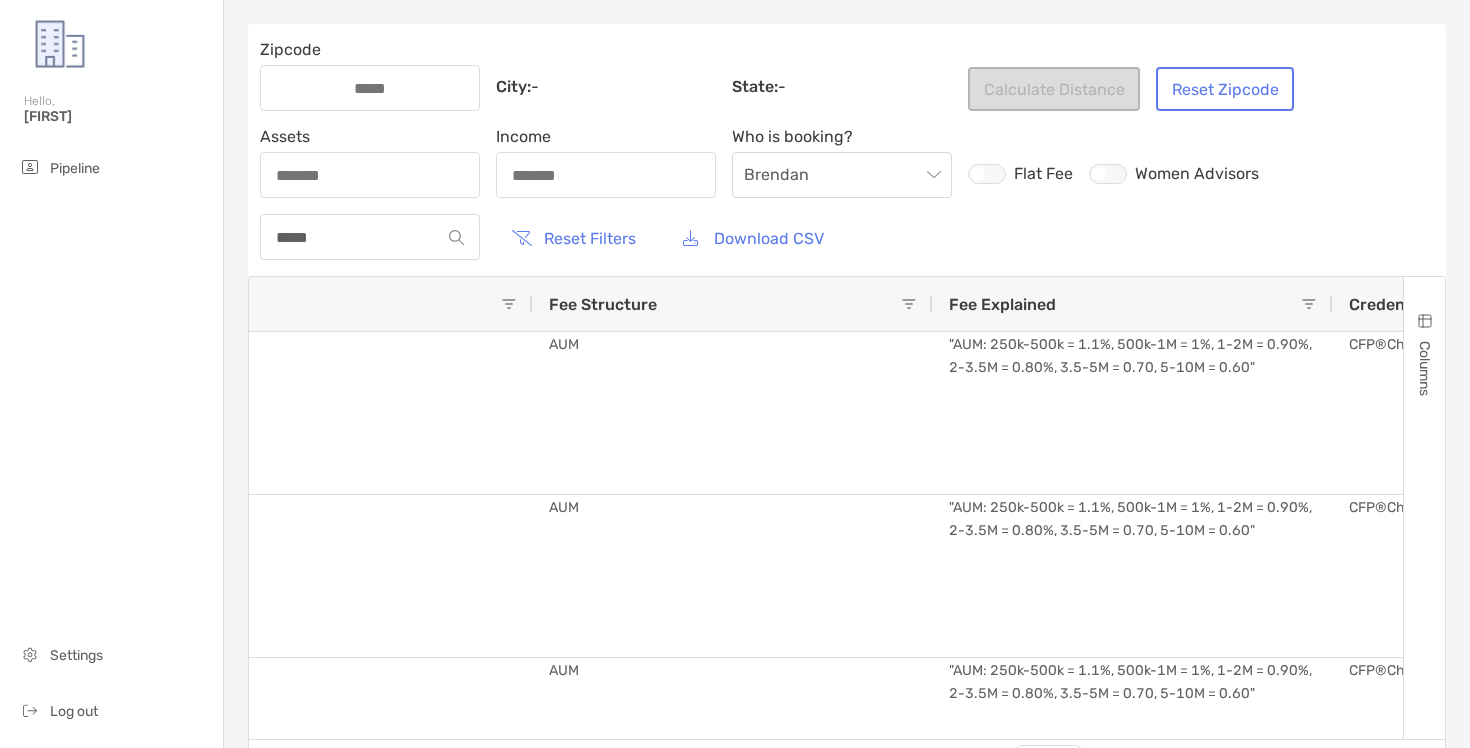 click at bounding box center (987, 174) 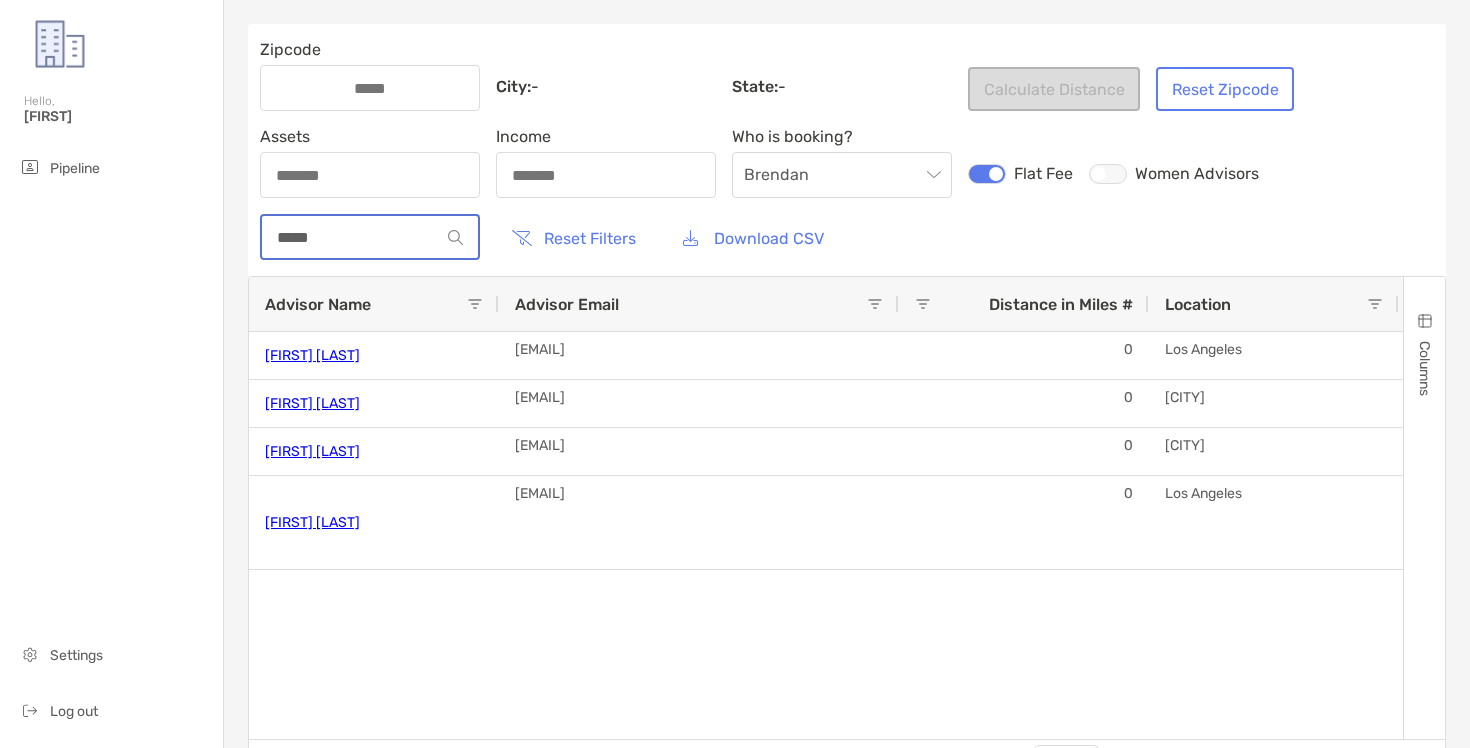 click on "*****" at bounding box center [351, 237] 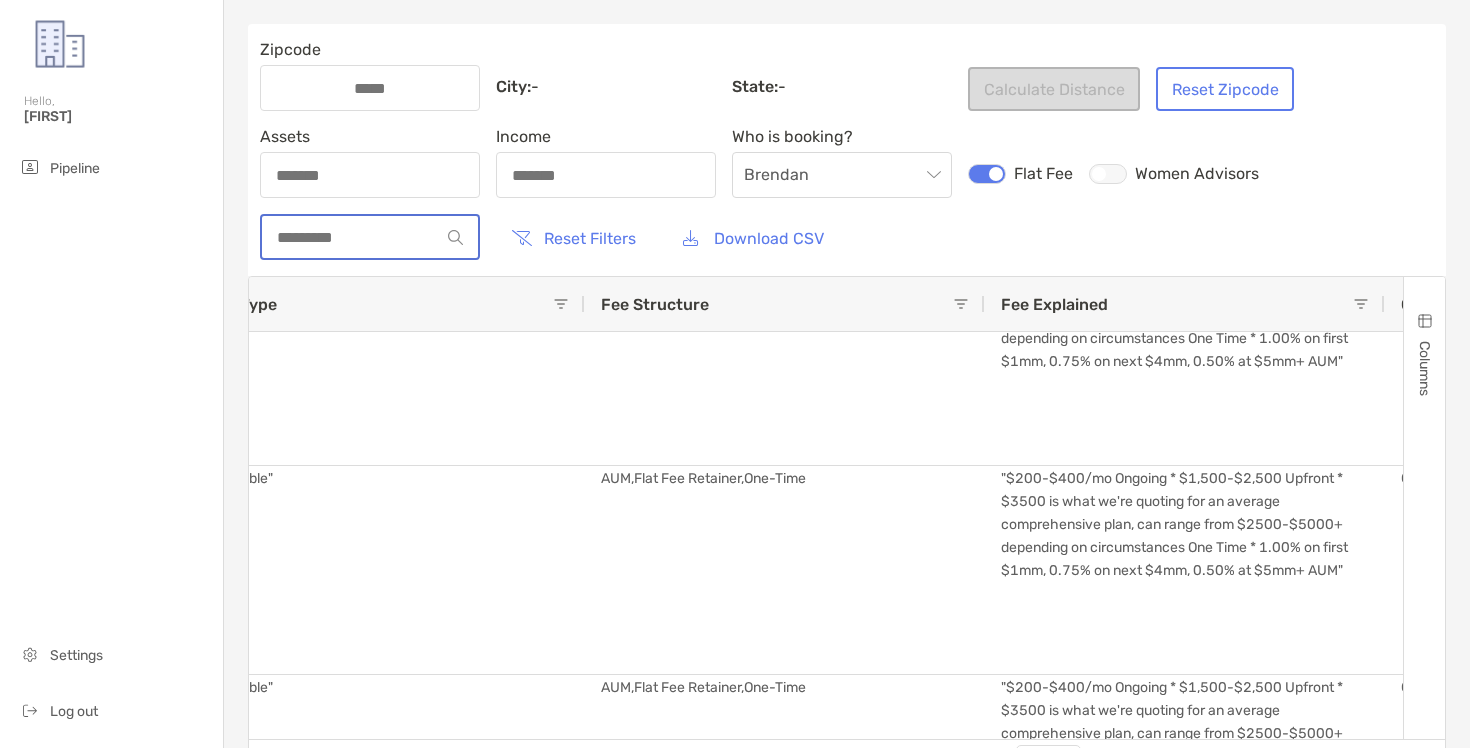 click at bounding box center (351, 237) 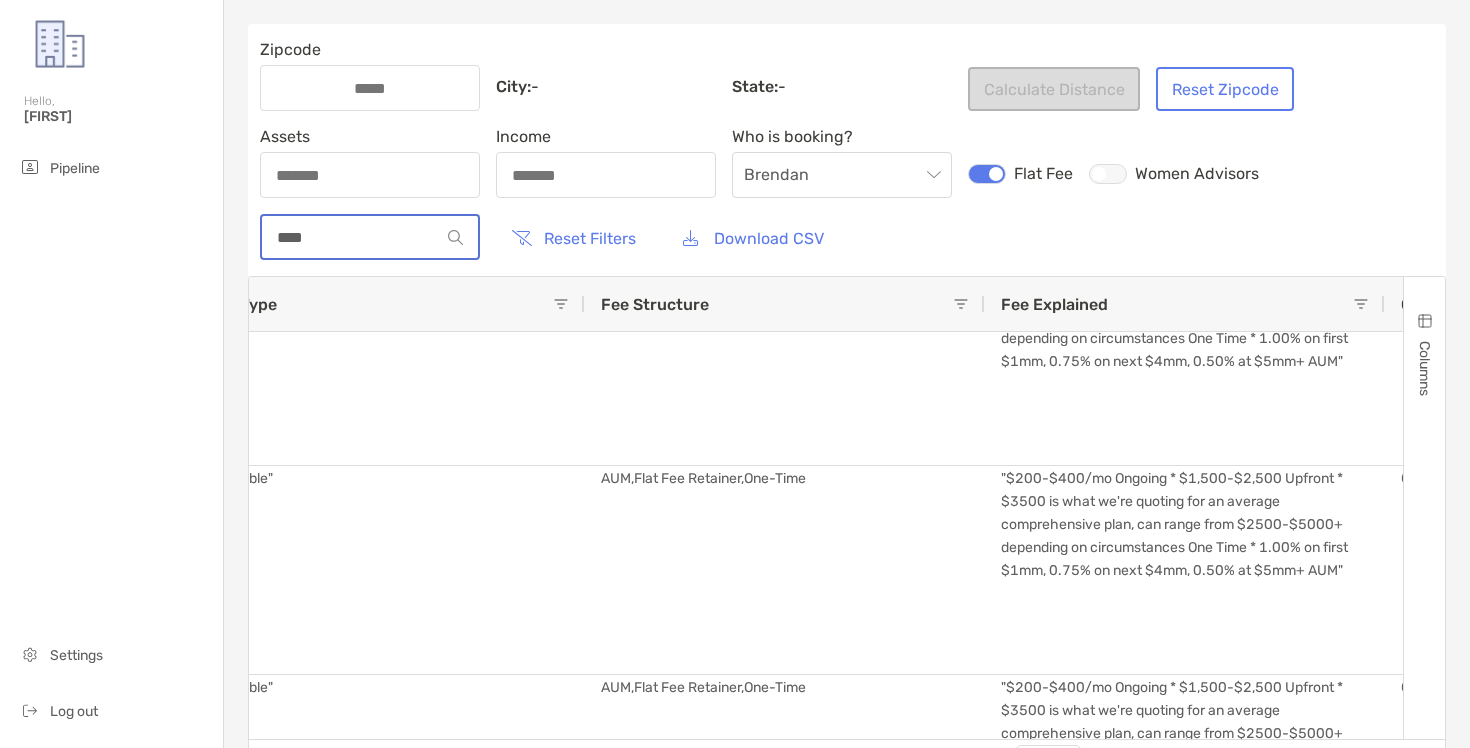 scroll, scrollTop: 0, scrollLeft: 0, axis: both 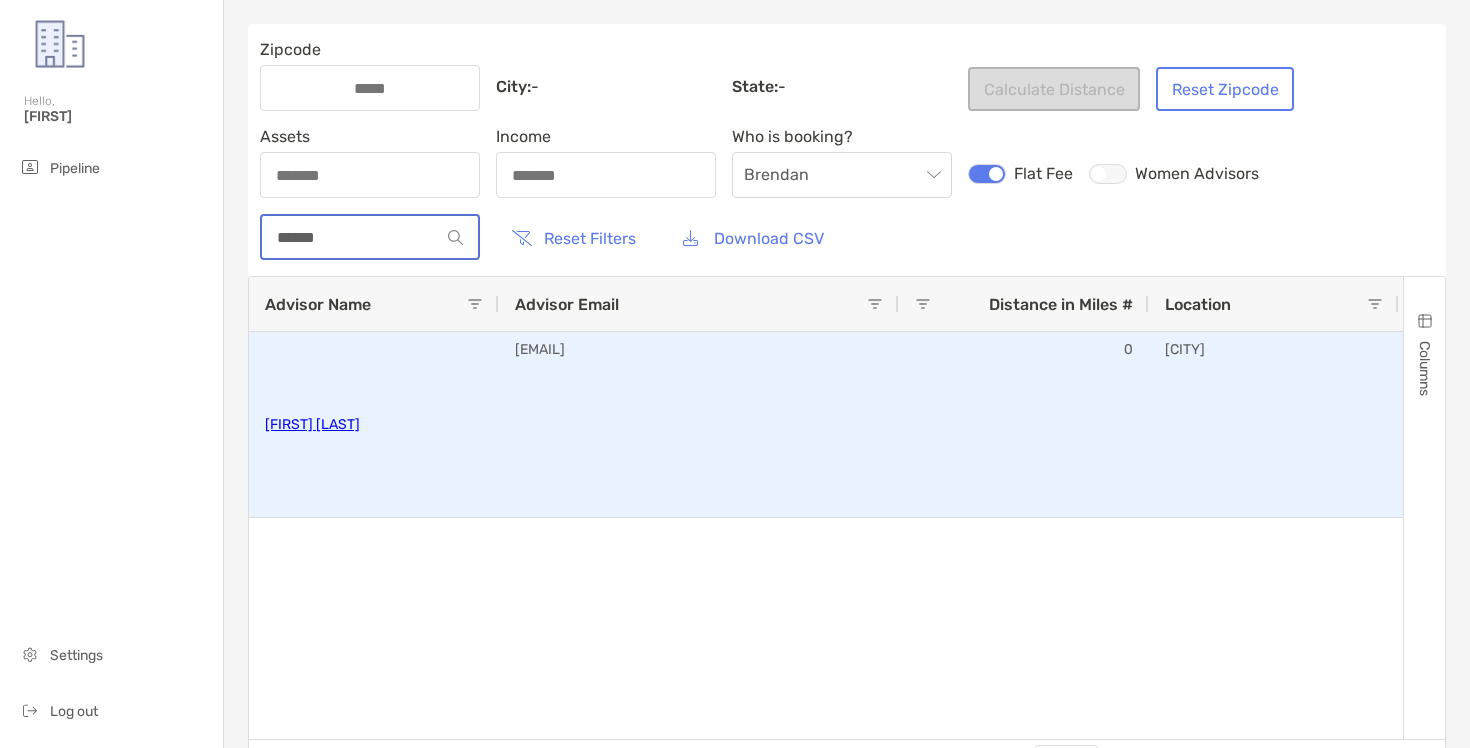 type on "******" 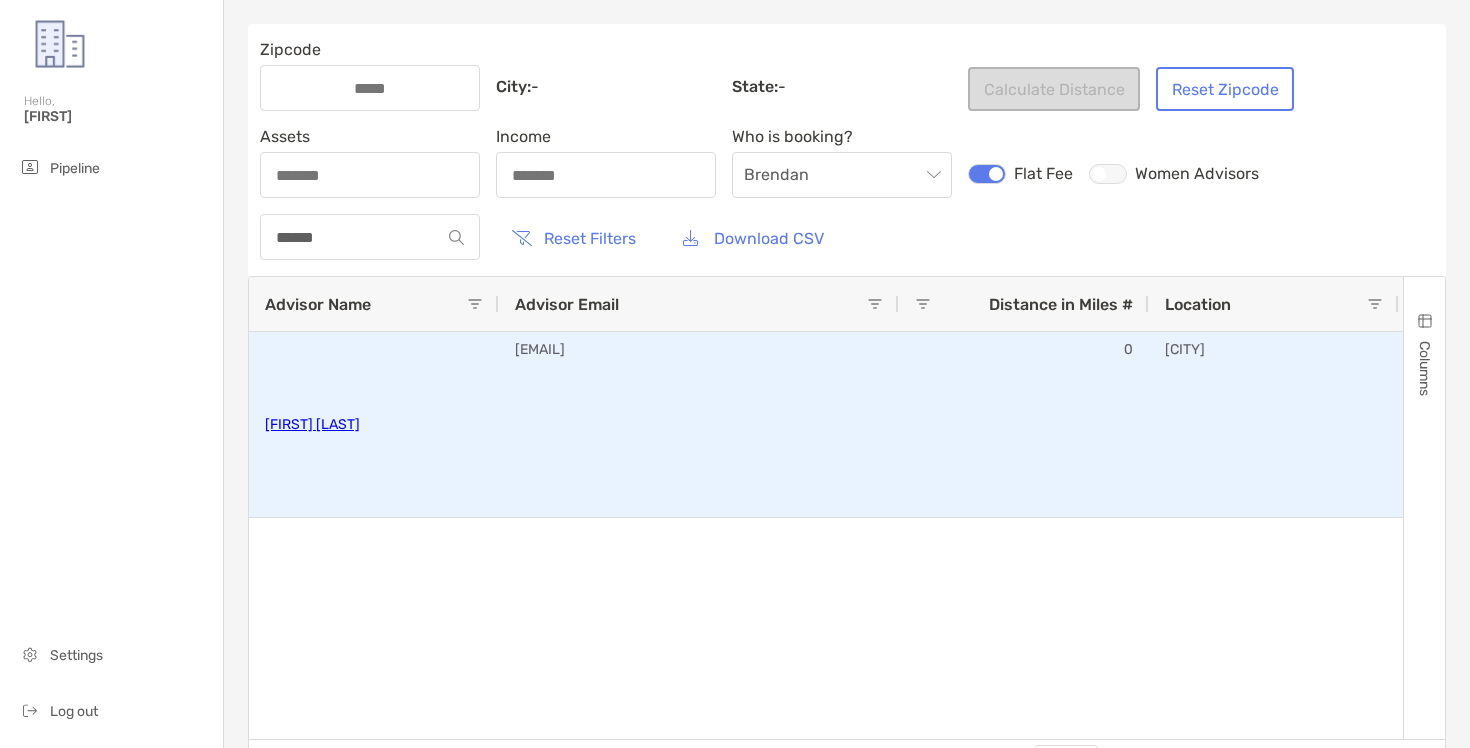 click on "[FIRST] [LAST]" at bounding box center (312, 424) 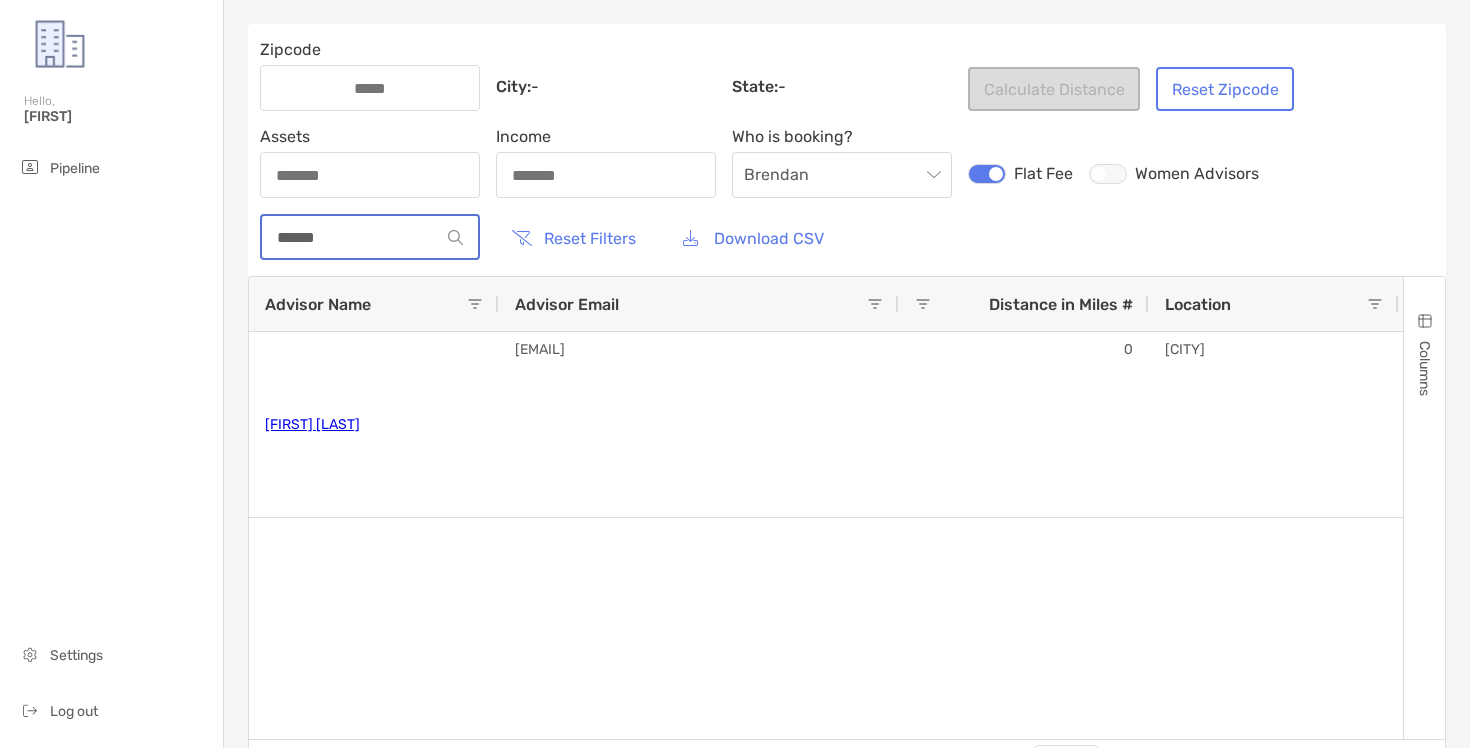 click on "******" at bounding box center (351, 237) 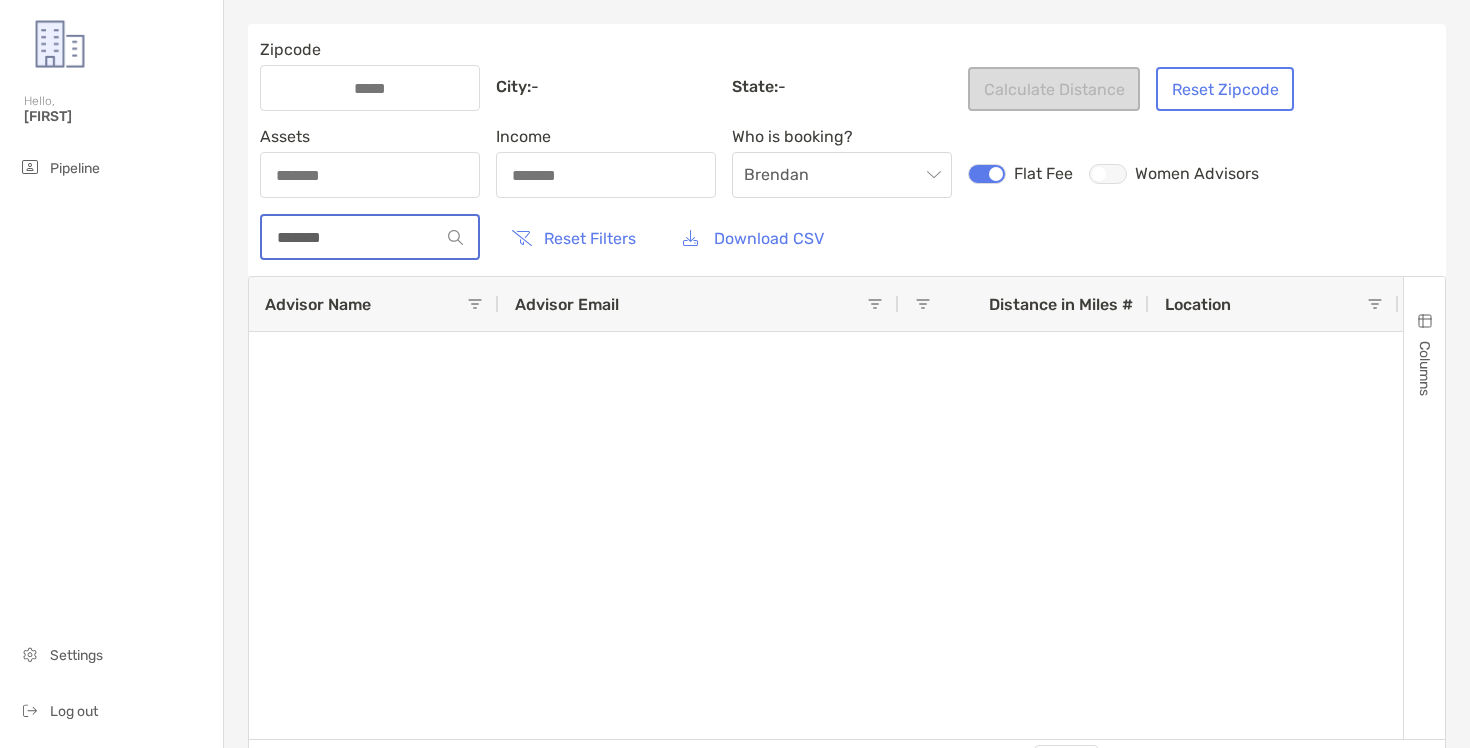 type on "*******" 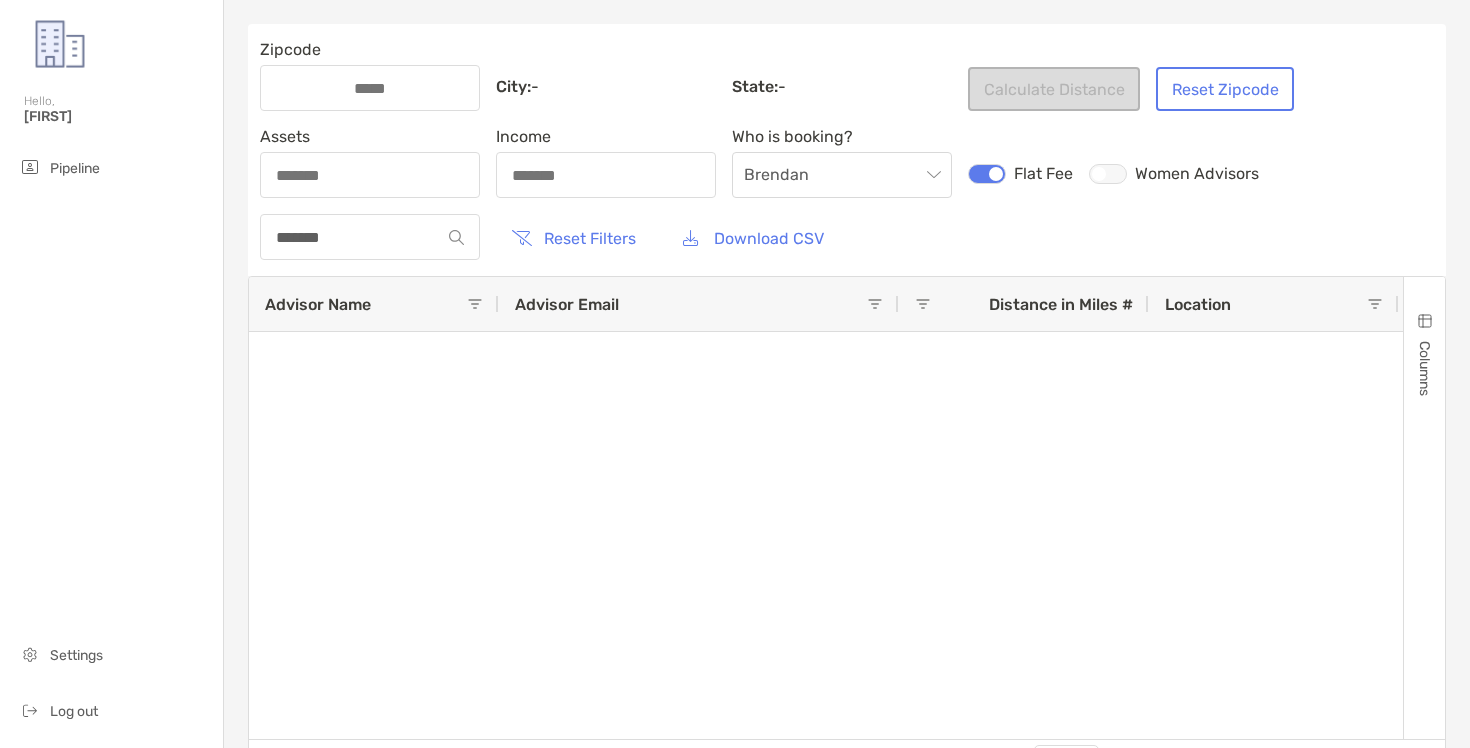 click at bounding box center [370, 175] 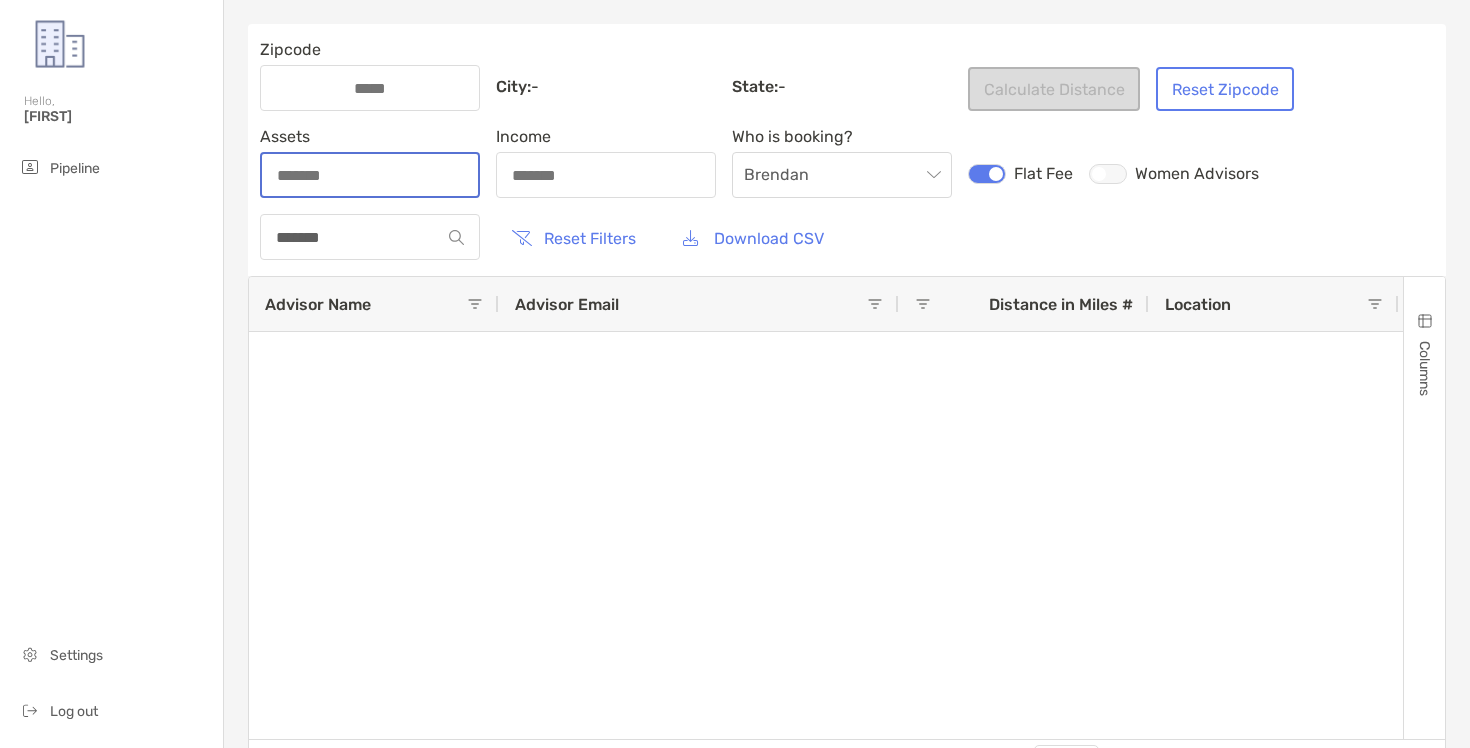 click on "Assets" at bounding box center [370, 175] 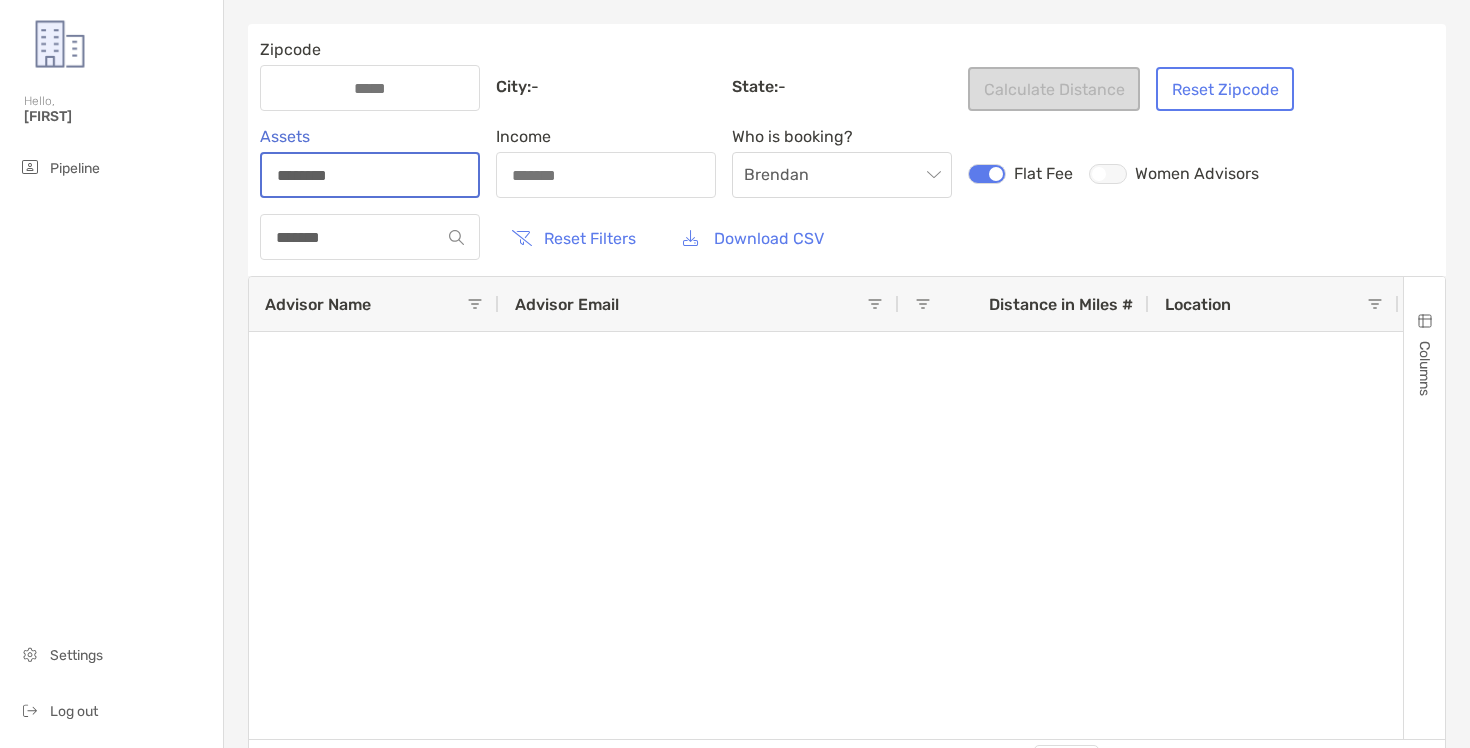 type on "********" 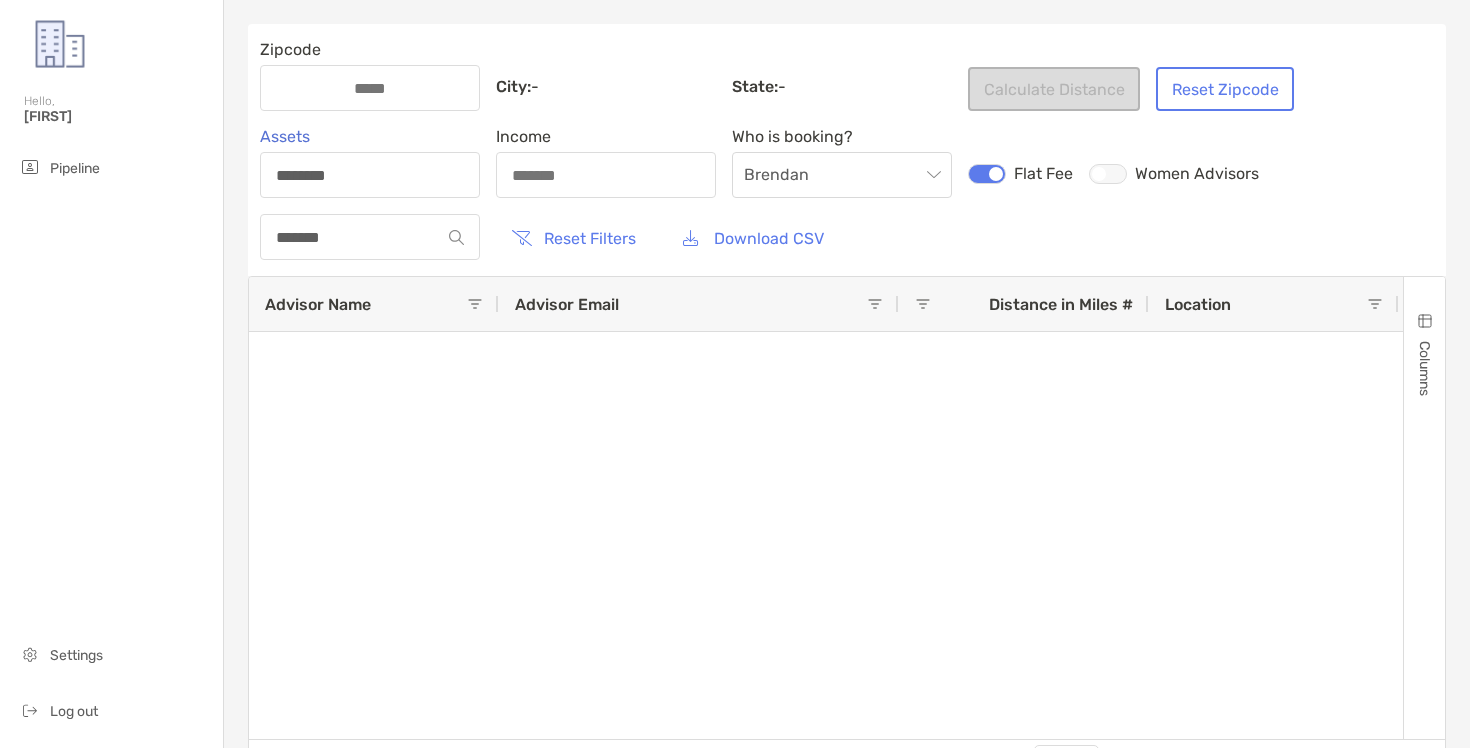 click at bounding box center (370, 88) 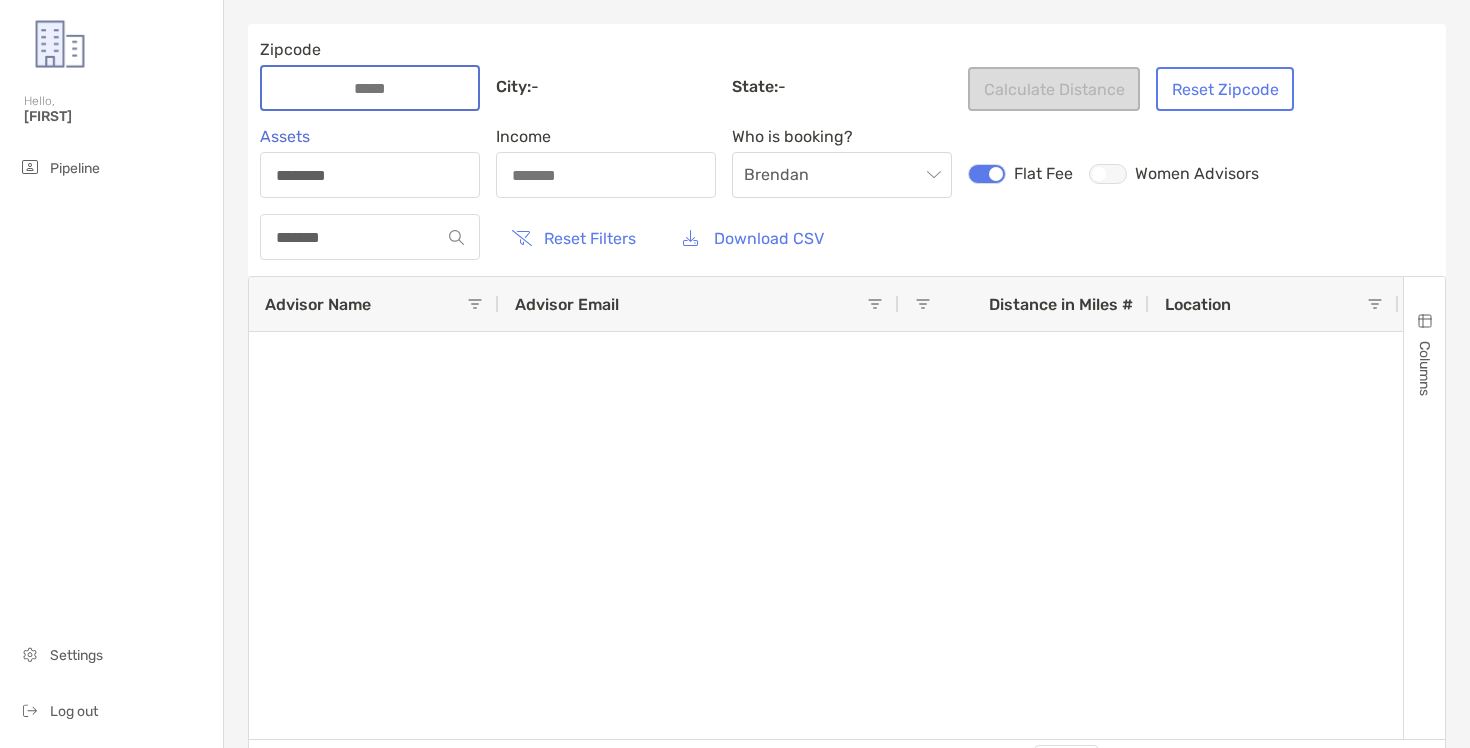 click on "Zipcode" at bounding box center (370, 88) 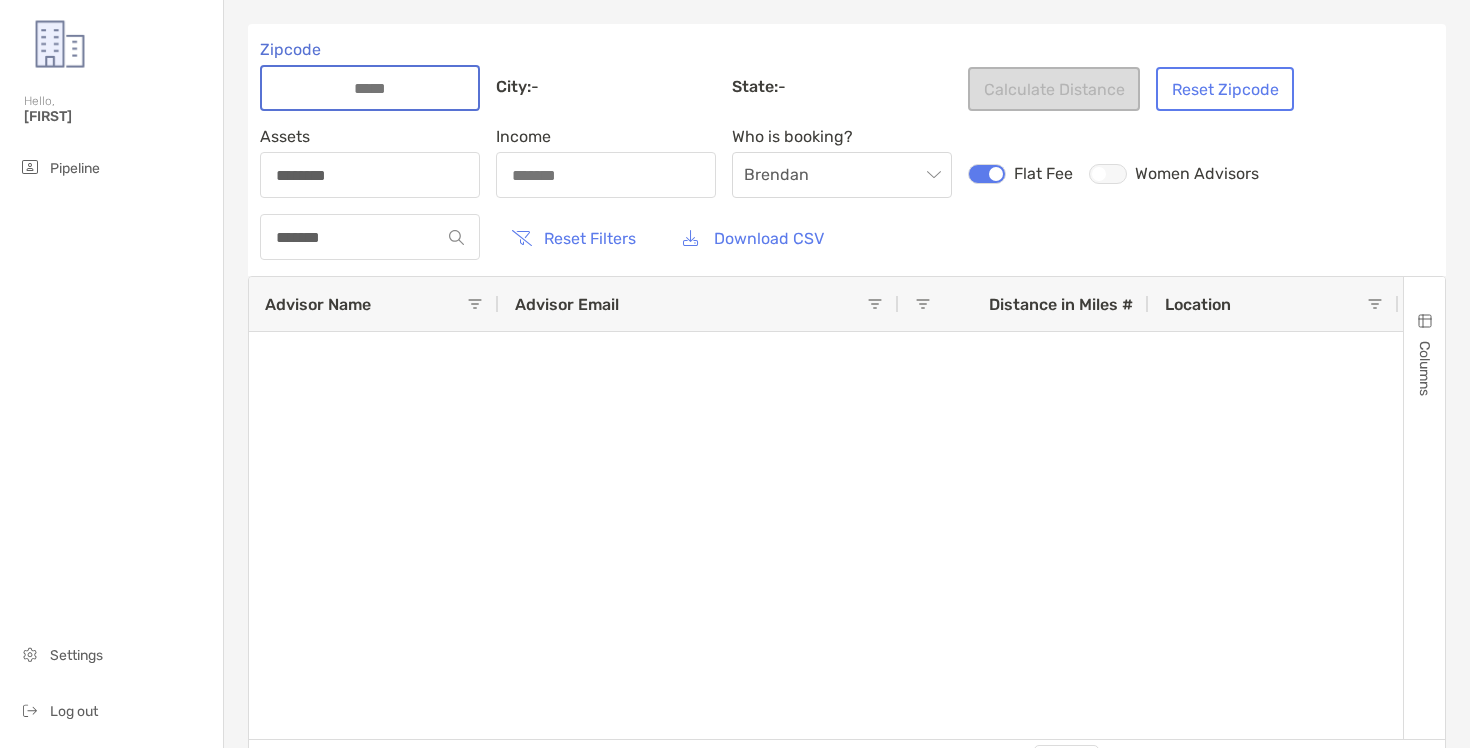 paste on "*****" 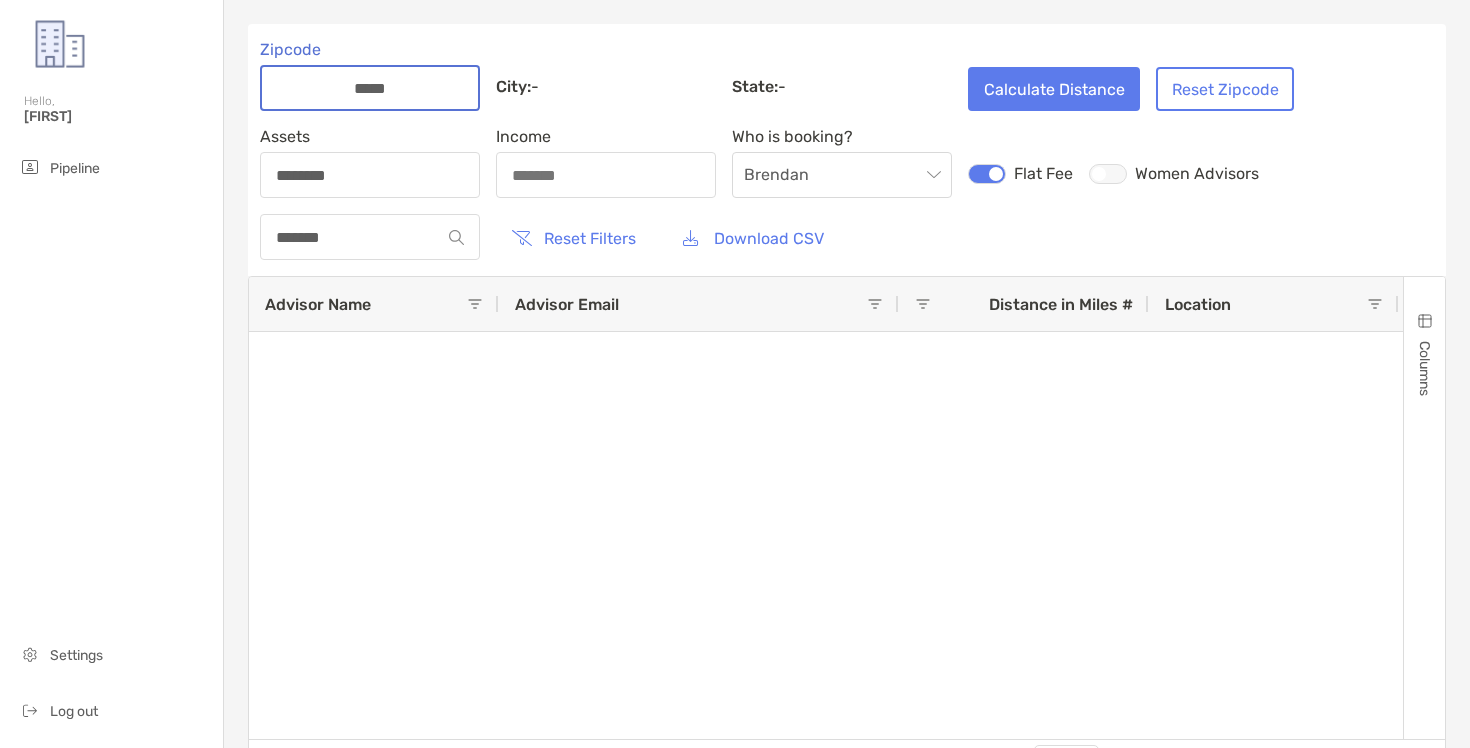 type on "*****" 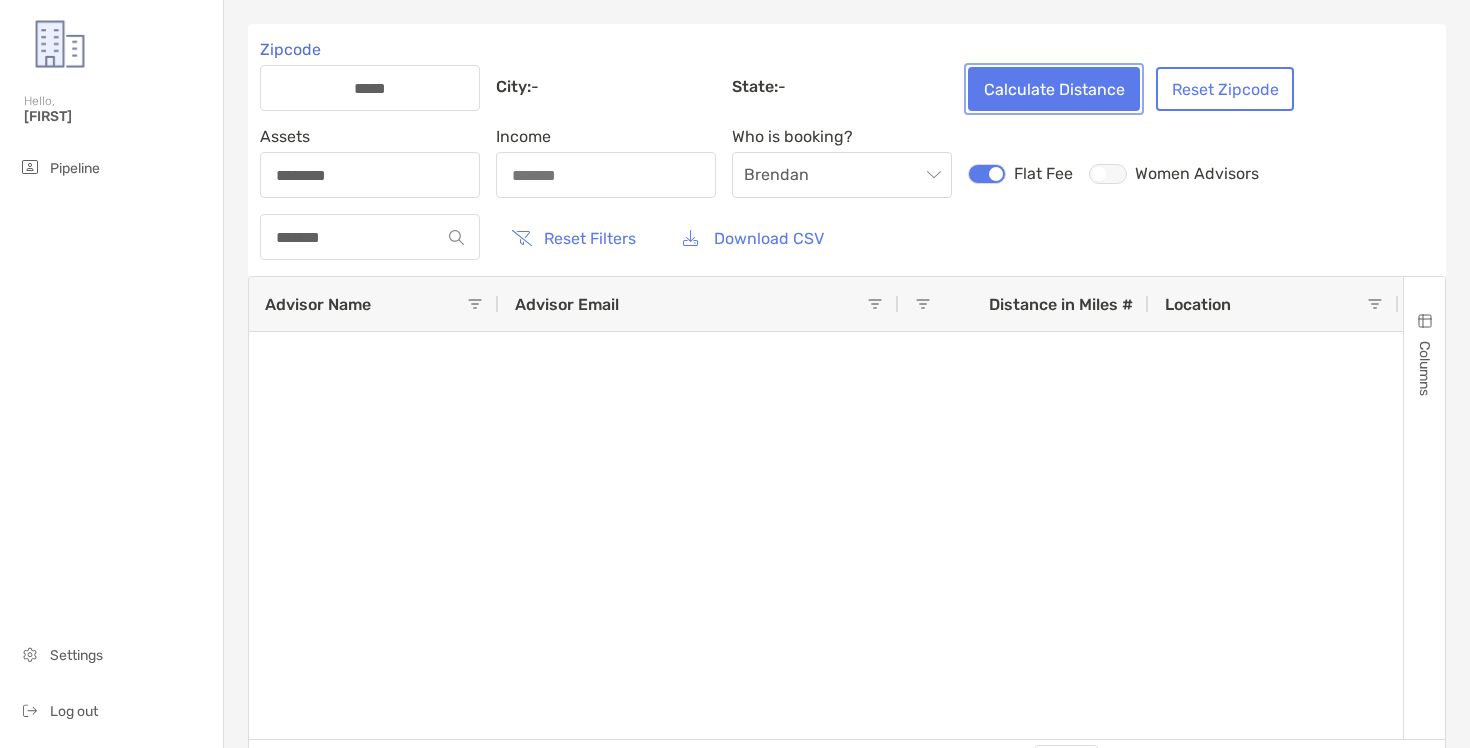 click on "Calculate Distance" at bounding box center (1054, 89) 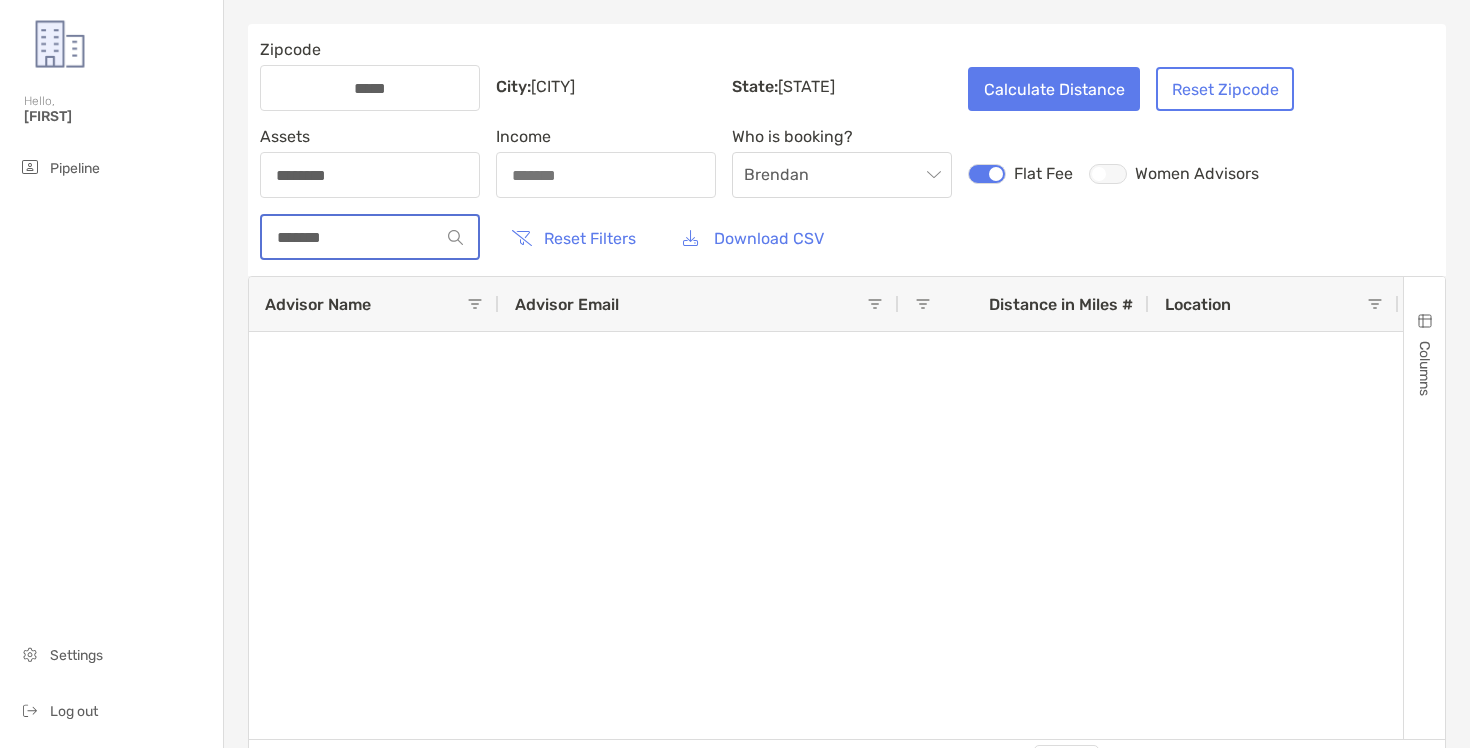 click on "*******" at bounding box center [351, 237] 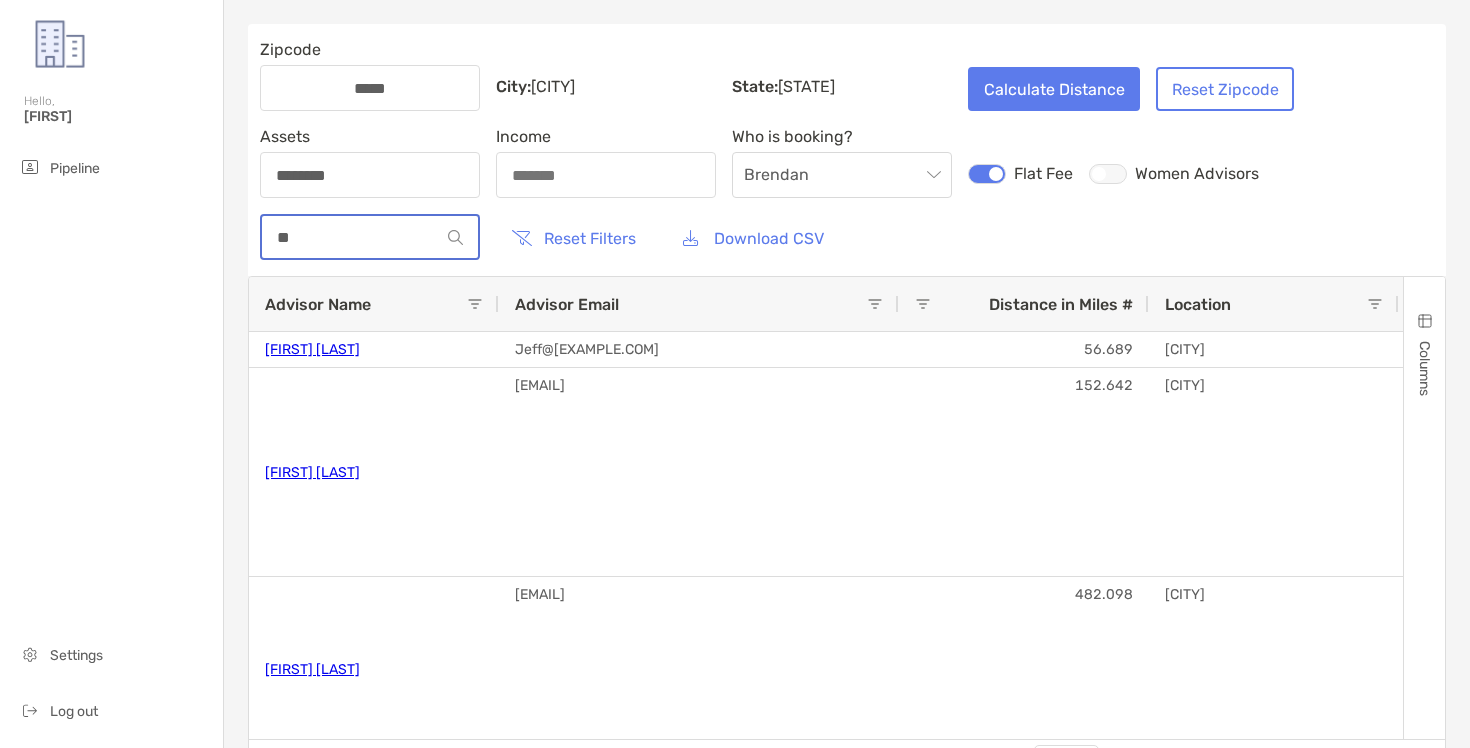 type on "*" 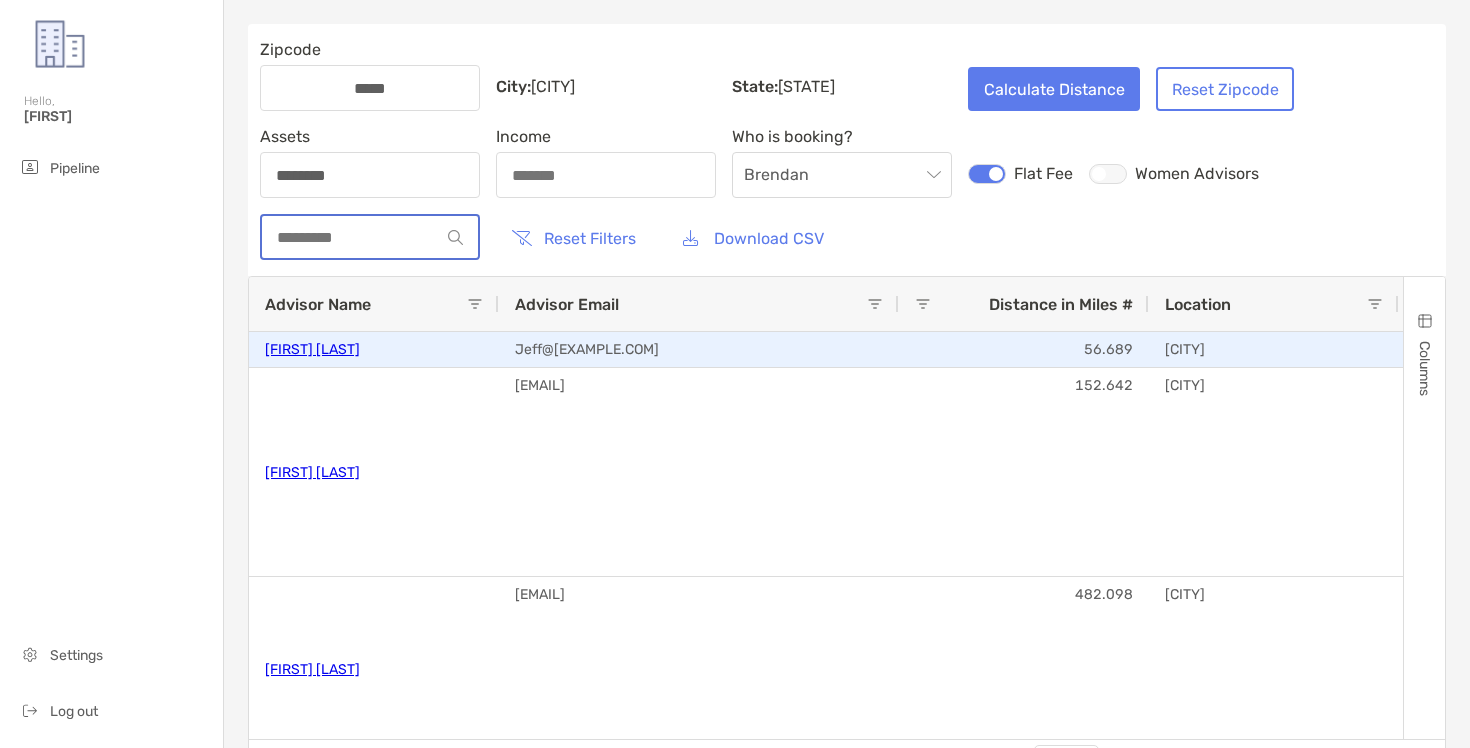 scroll, scrollTop: 211, scrollLeft: 0, axis: vertical 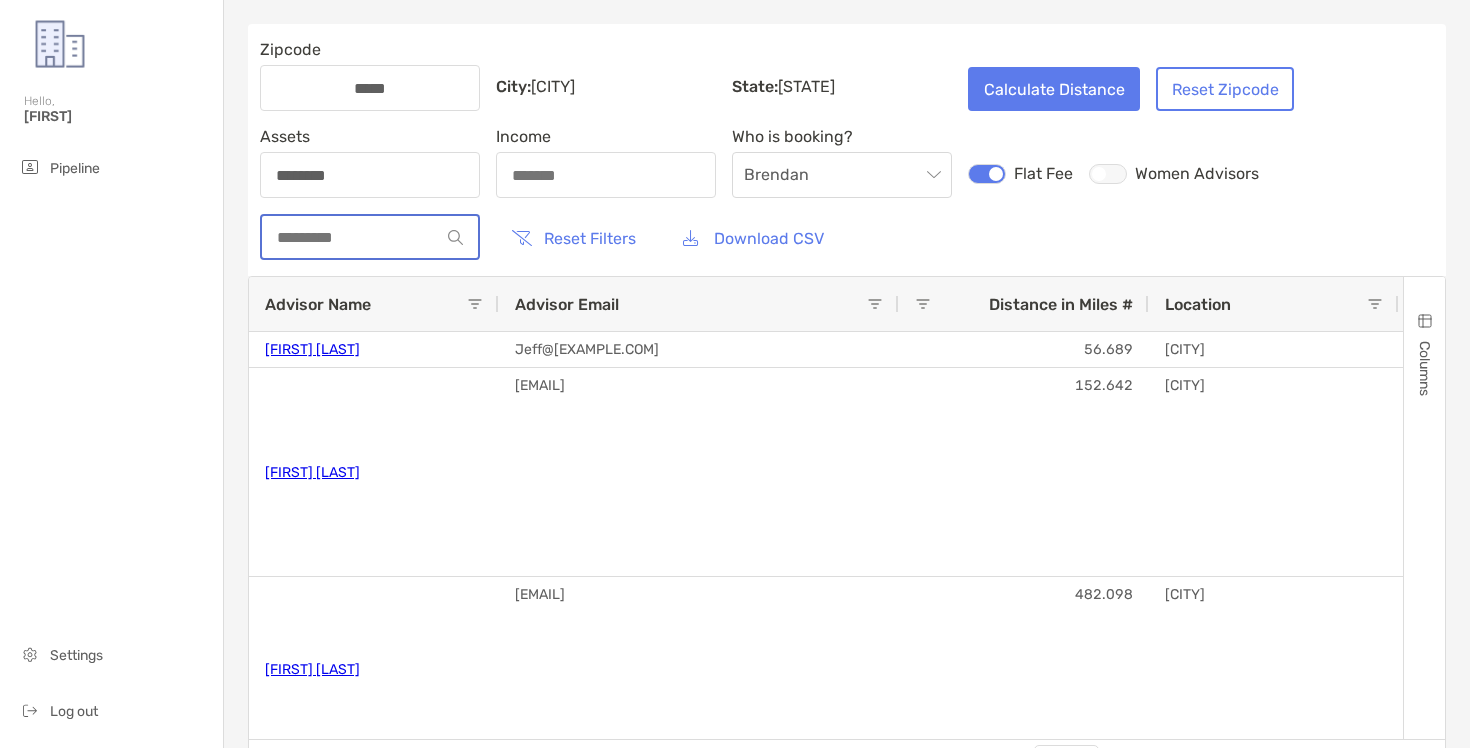 type 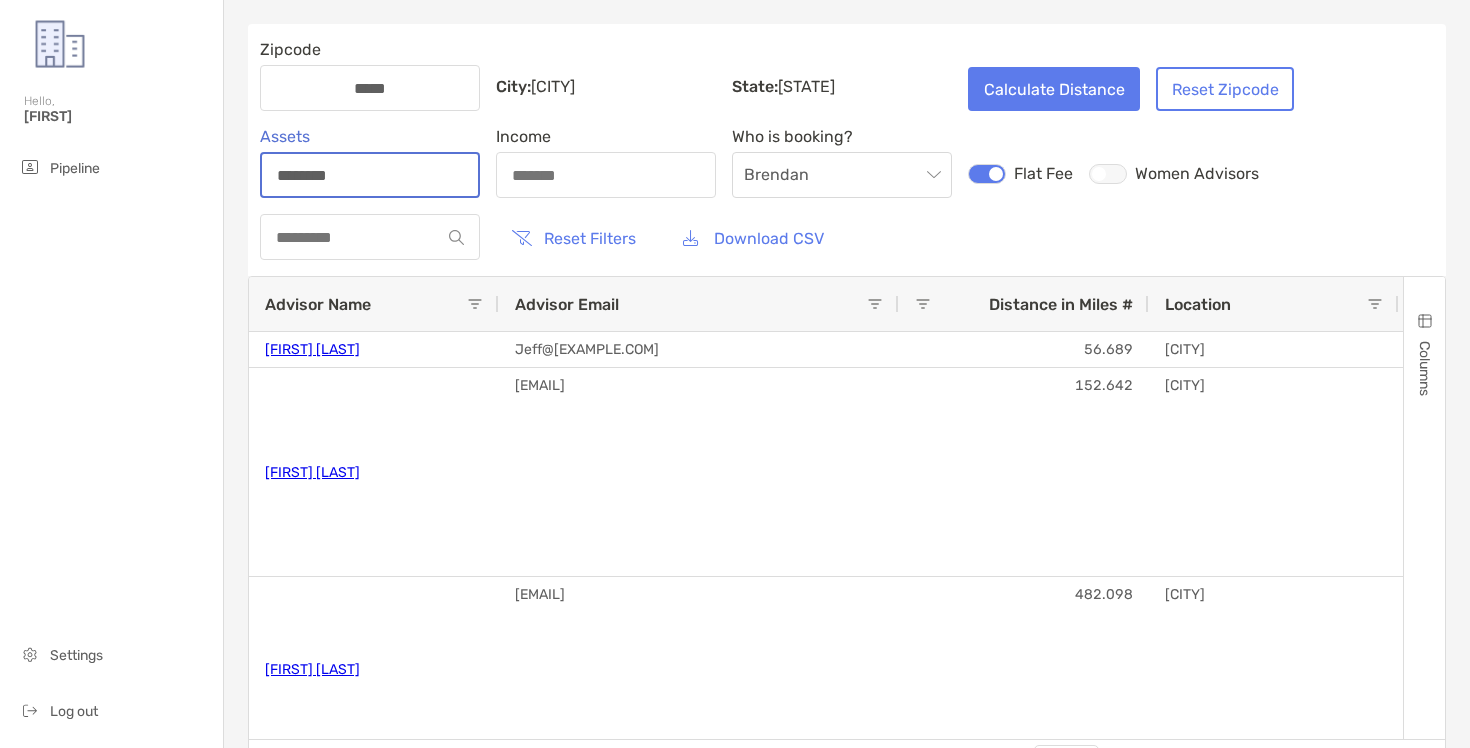 click on "********" at bounding box center (370, 175) 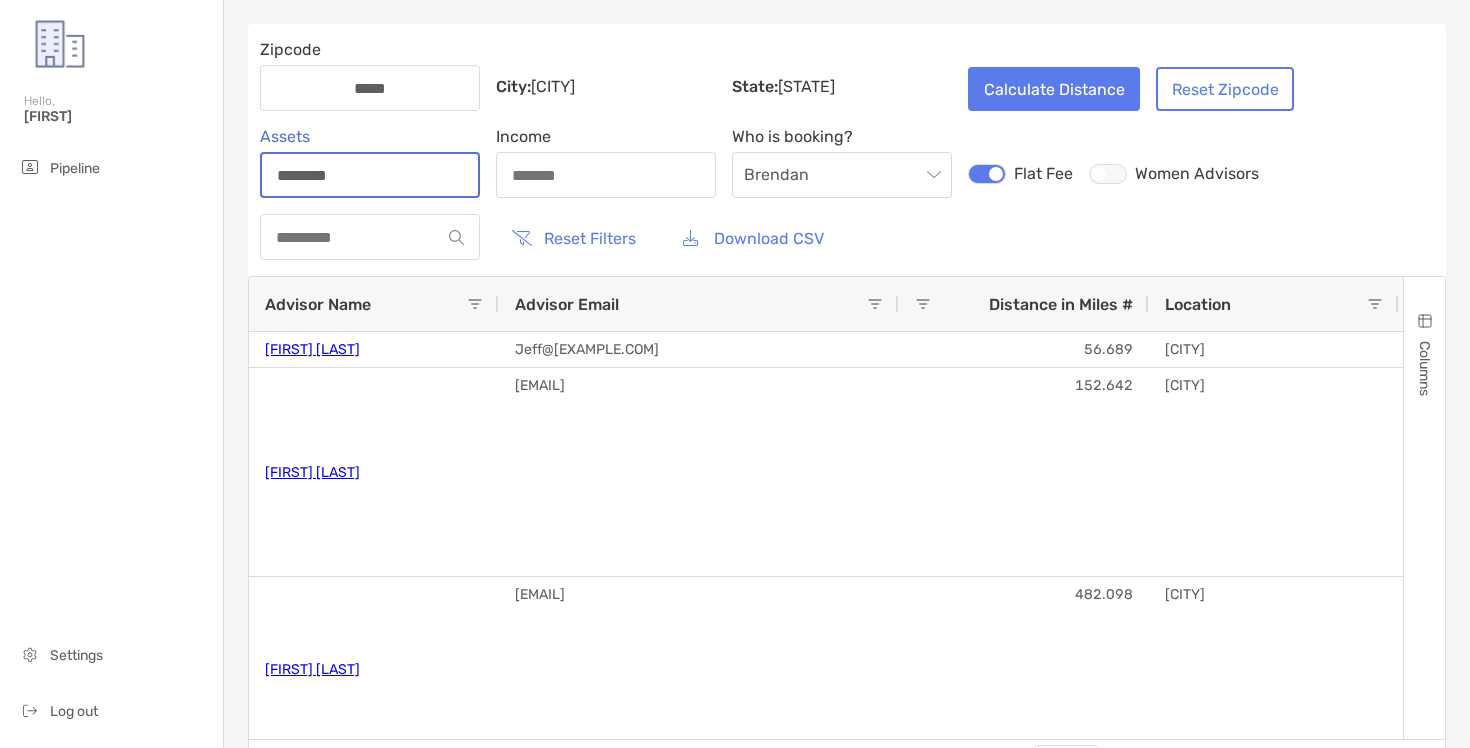 type on "********" 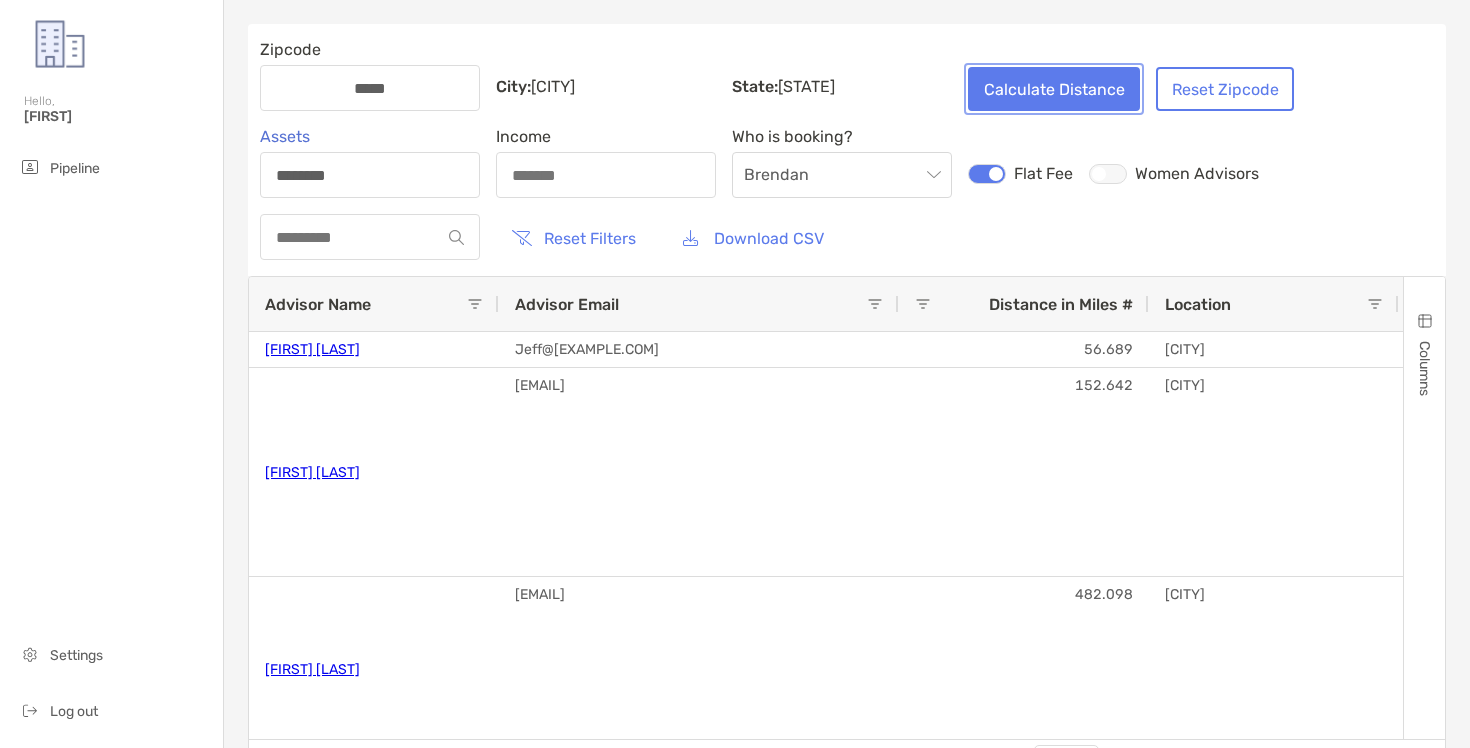 click on "Calculate Distance" at bounding box center (1054, 89) 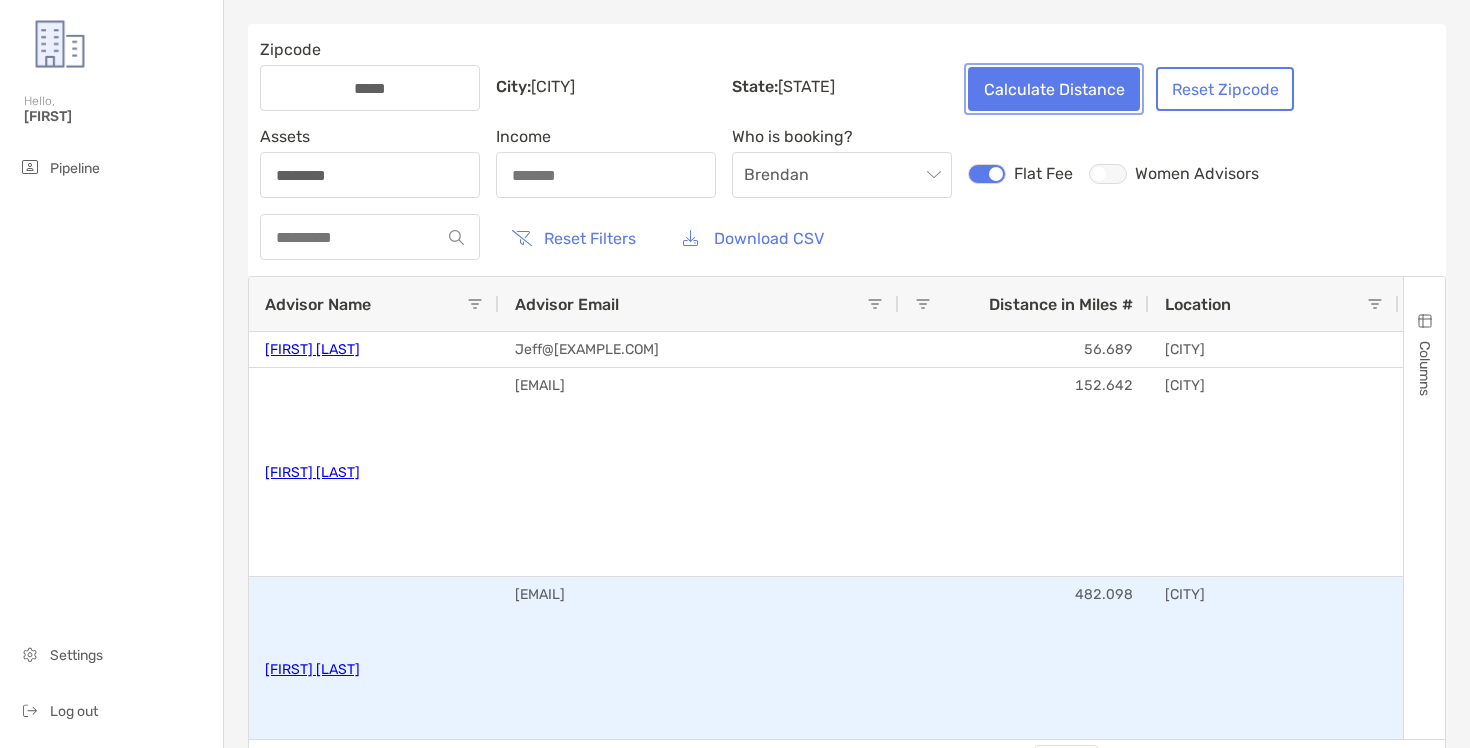 scroll, scrollTop: 144, scrollLeft: 0, axis: vertical 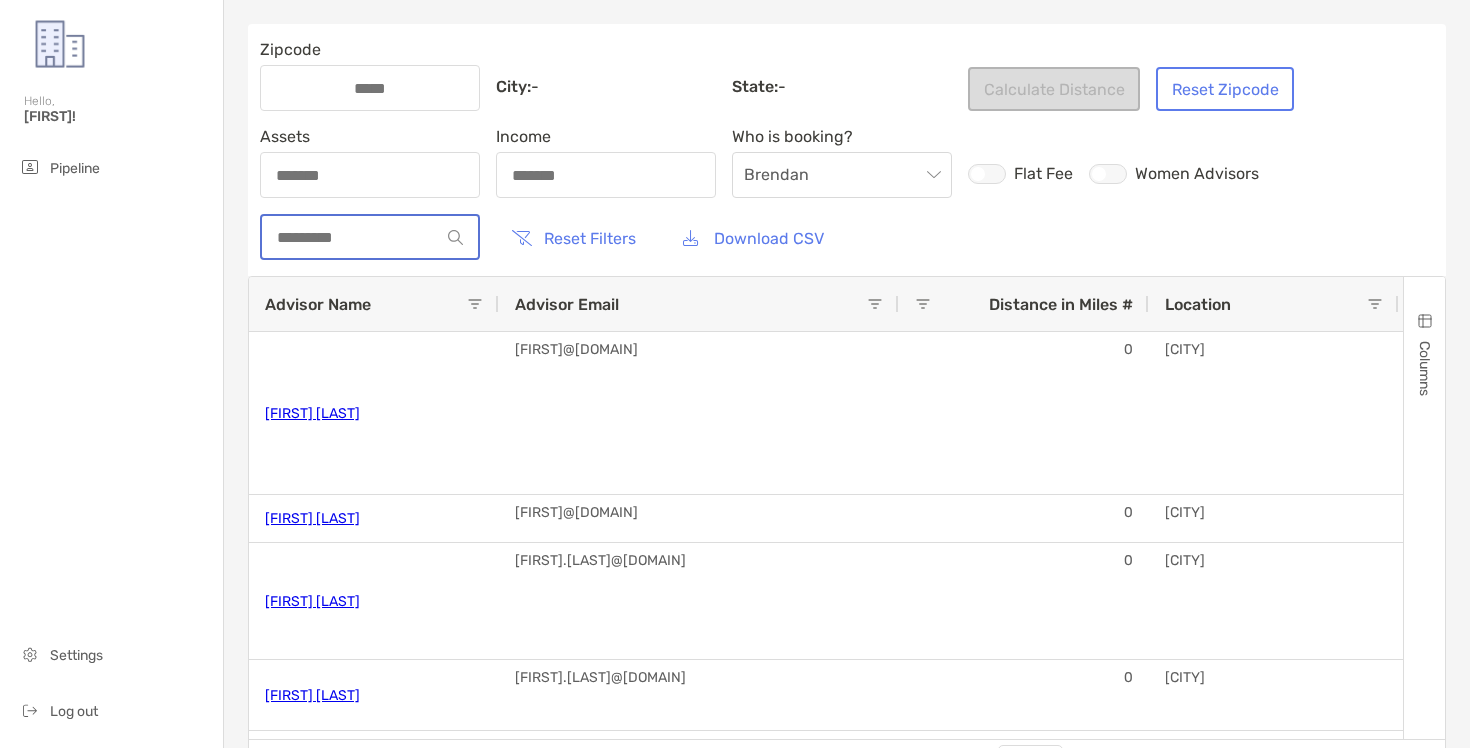 click at bounding box center [351, 237] 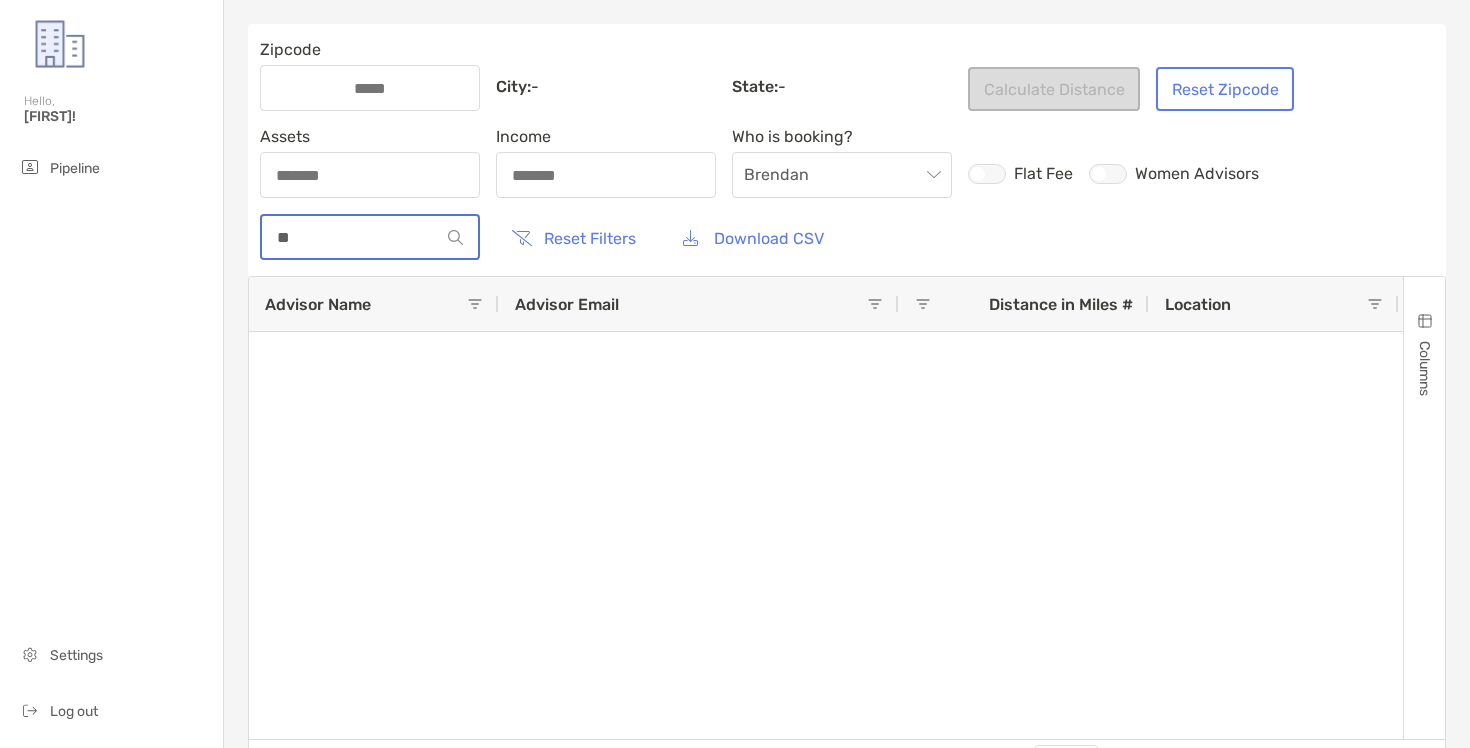 type on "*" 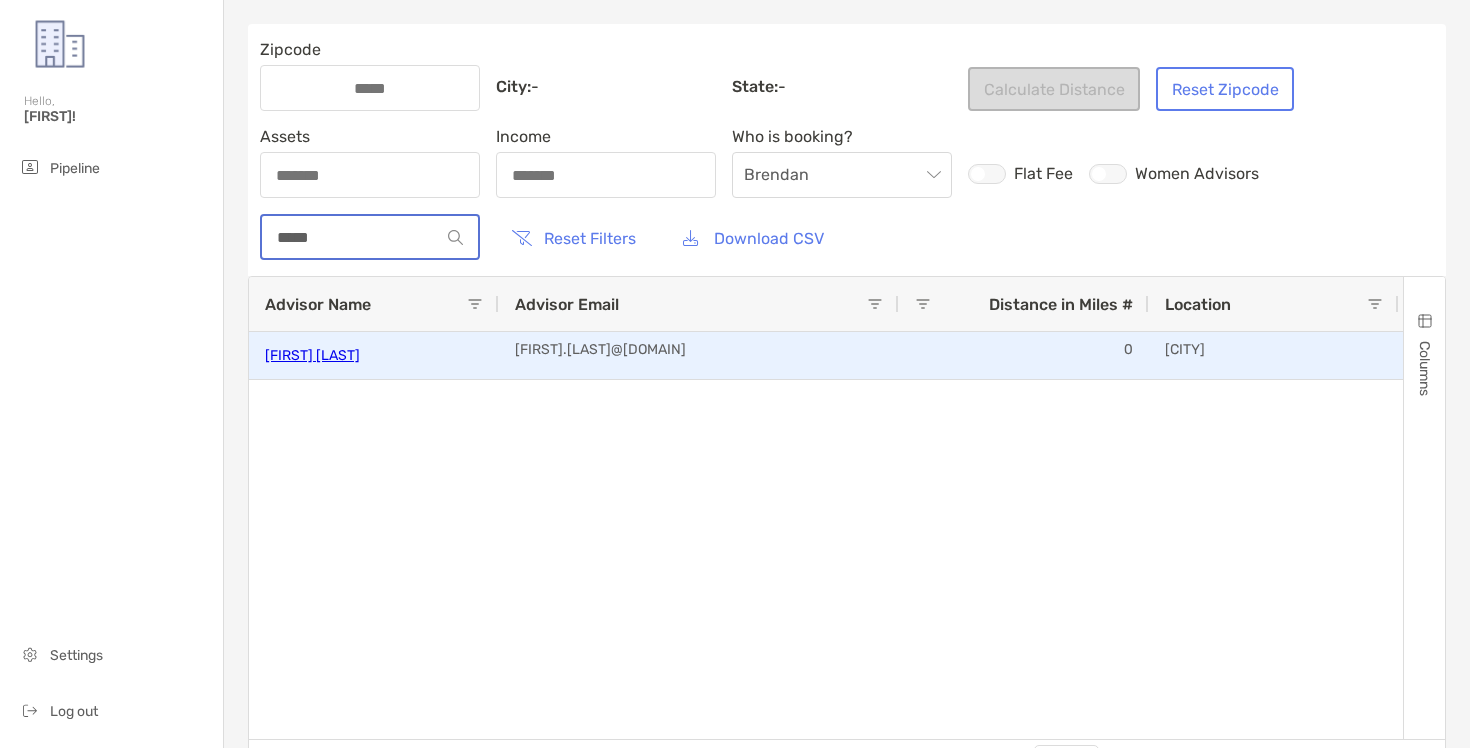 type on "*****" 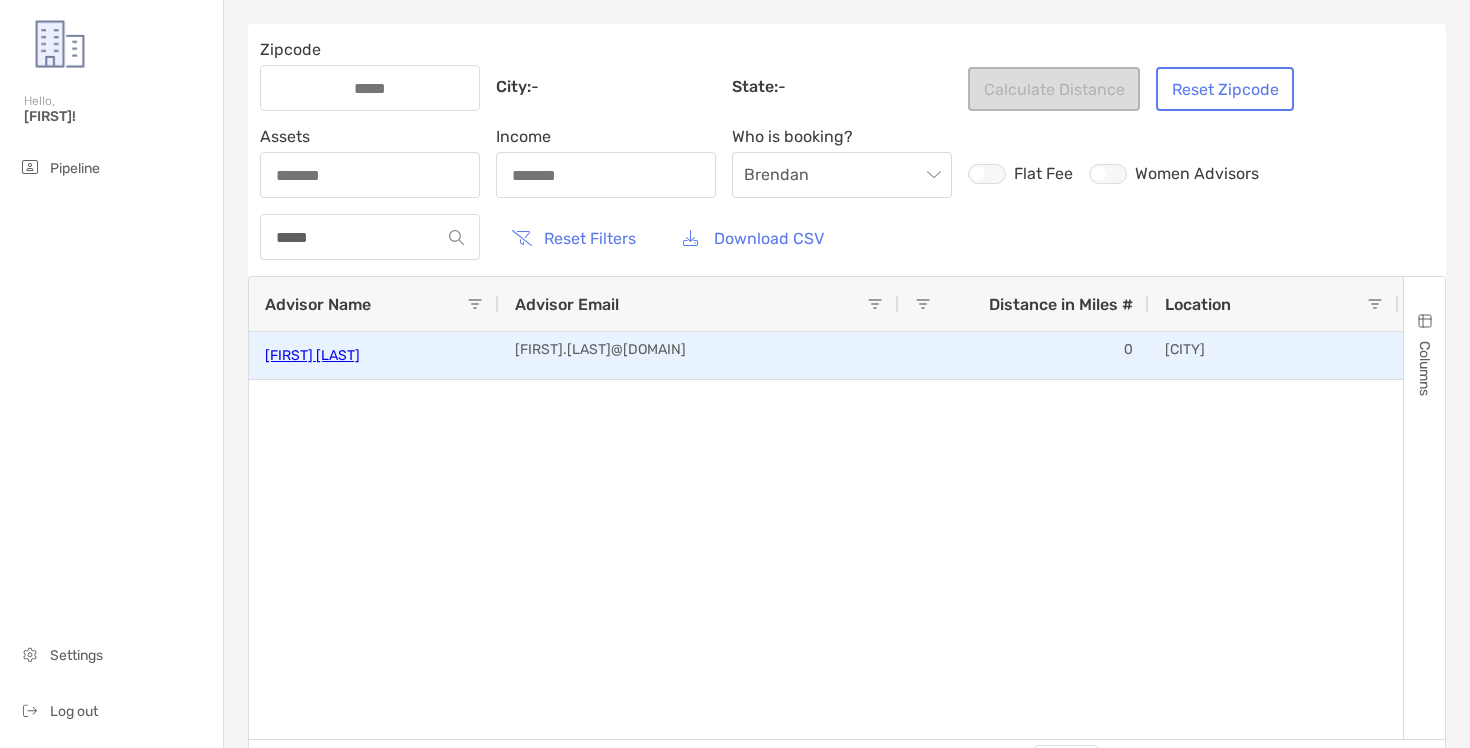 click on "[FIRST] [LAST]" at bounding box center [312, 355] 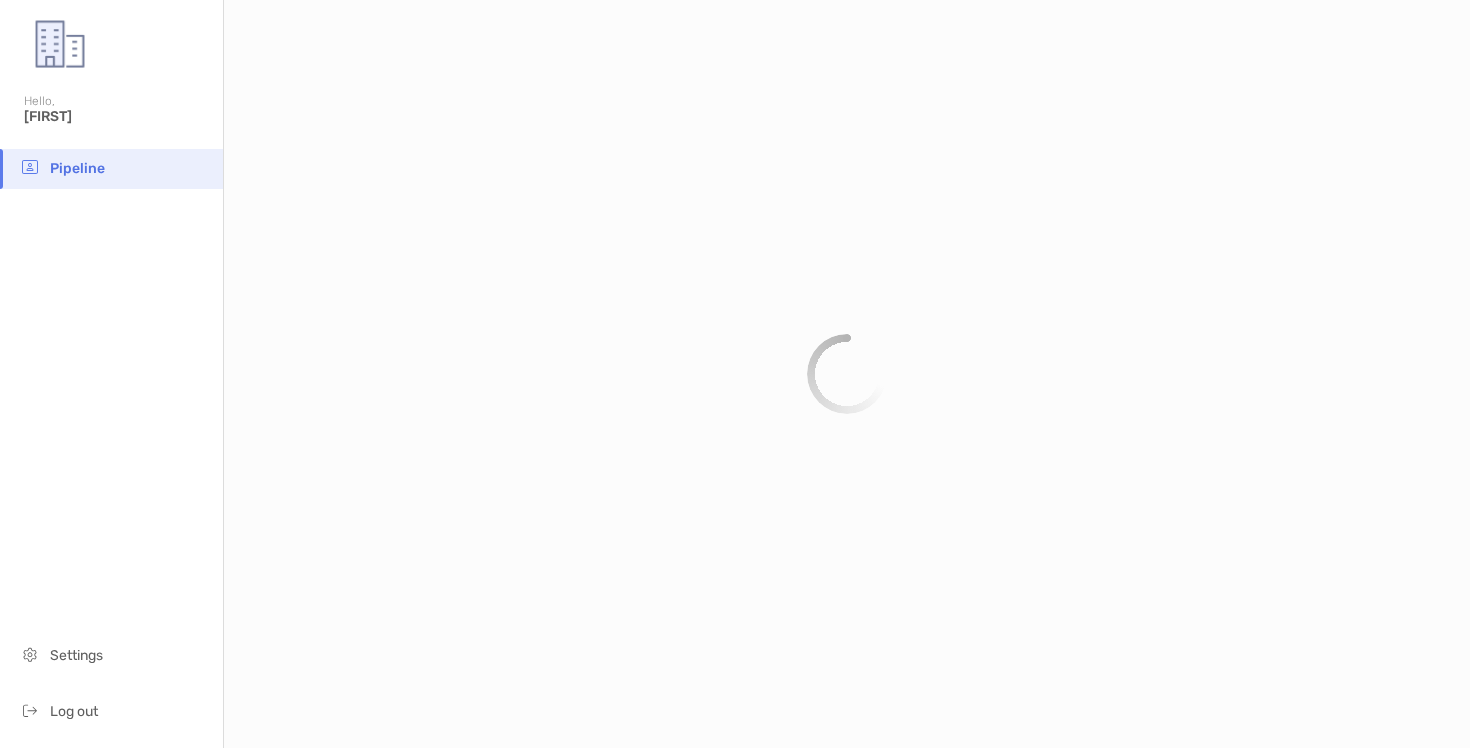 scroll, scrollTop: 0, scrollLeft: 0, axis: both 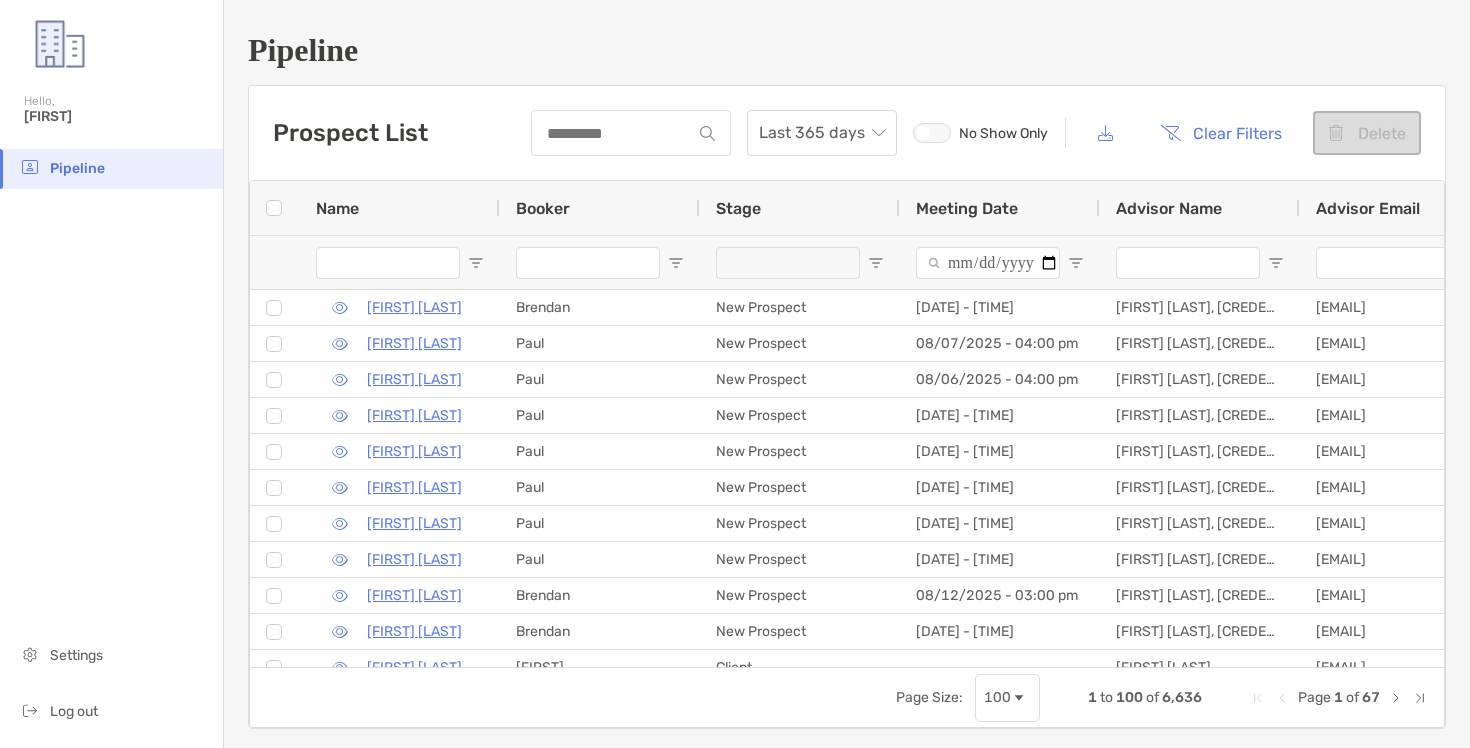 type on "*******" 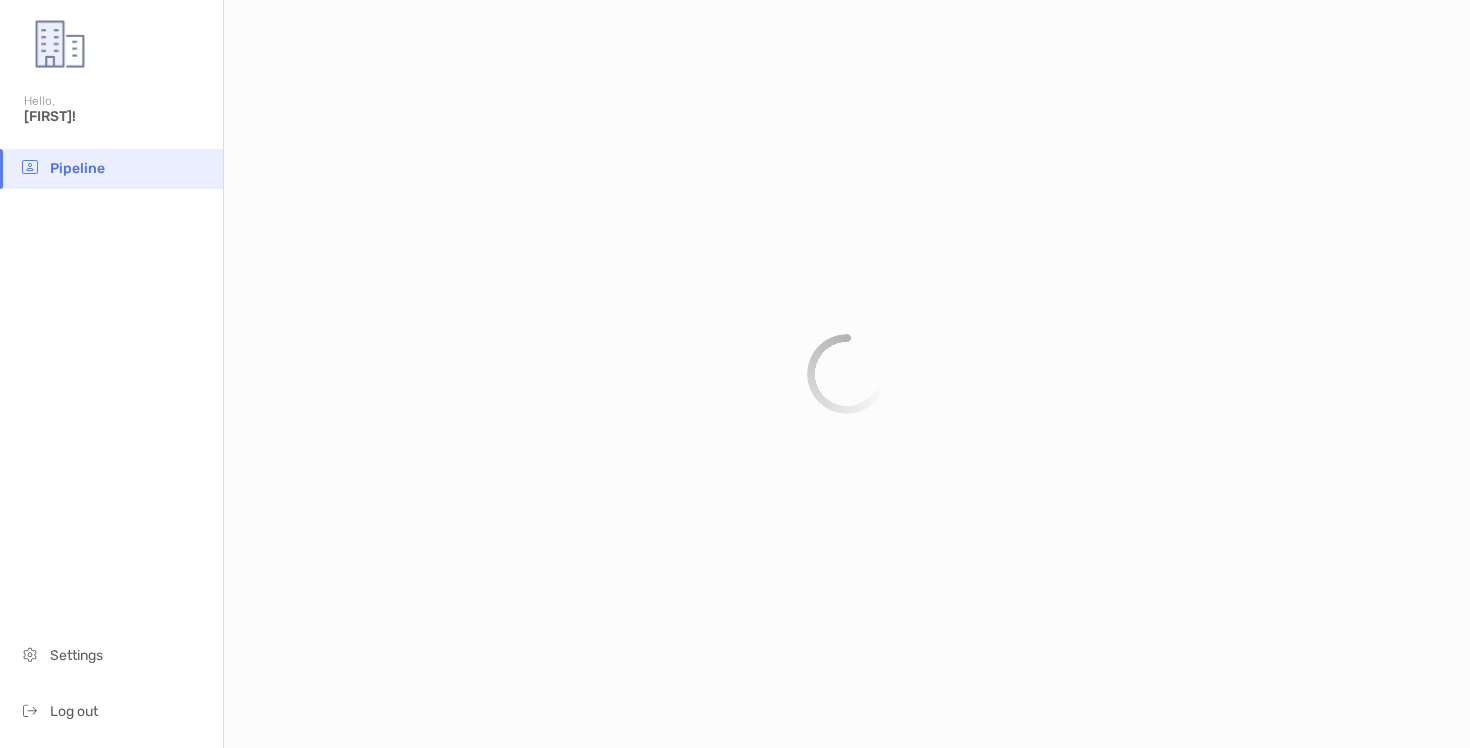 scroll, scrollTop: 0, scrollLeft: 0, axis: both 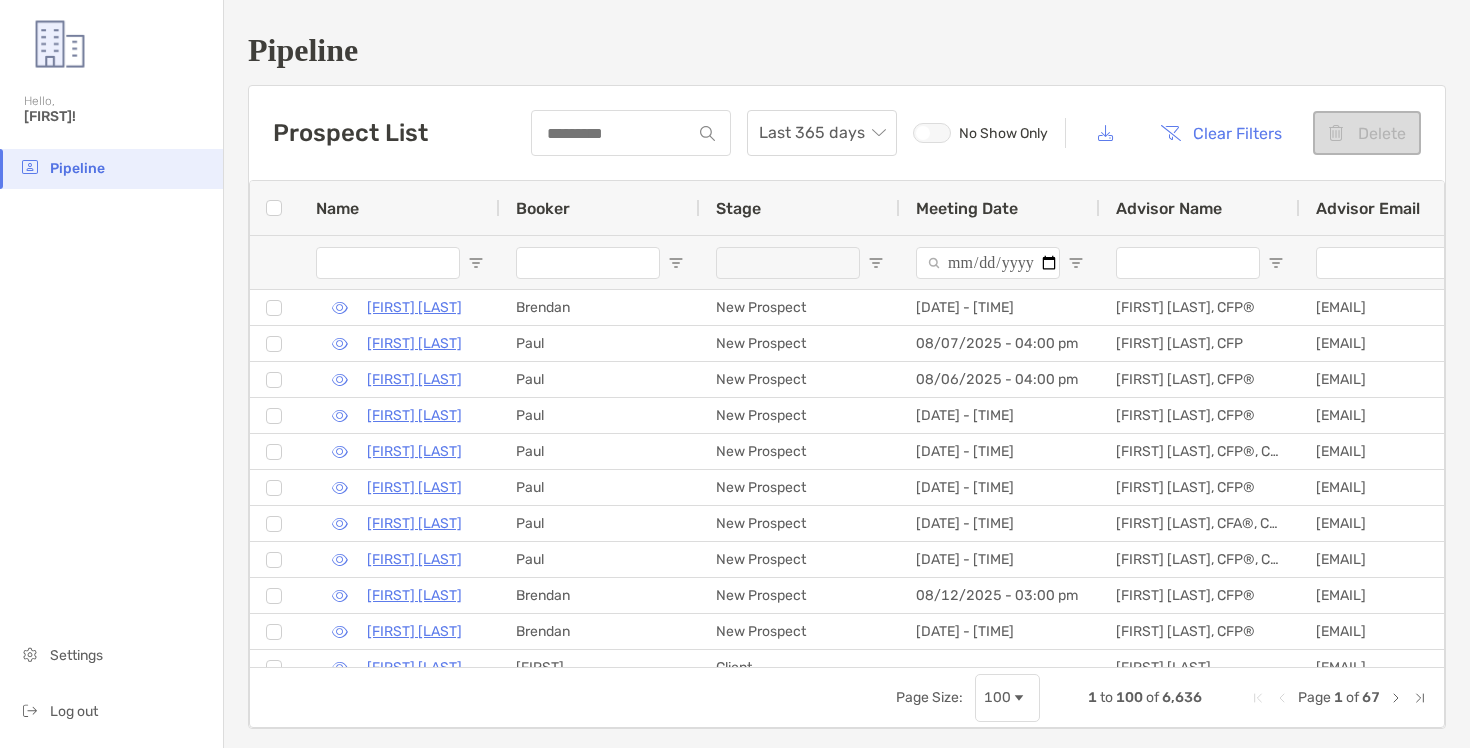 type on "*******" 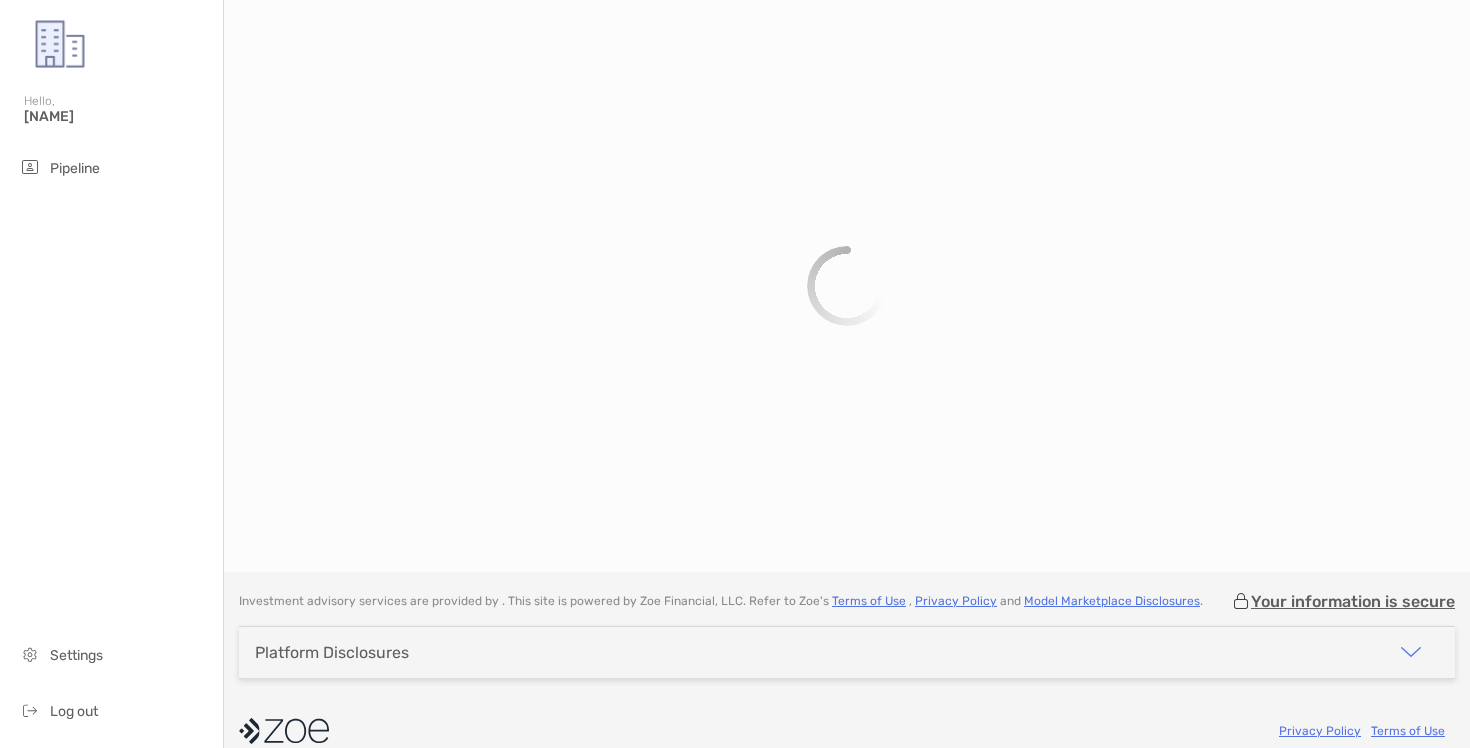 scroll, scrollTop: 0, scrollLeft: 0, axis: both 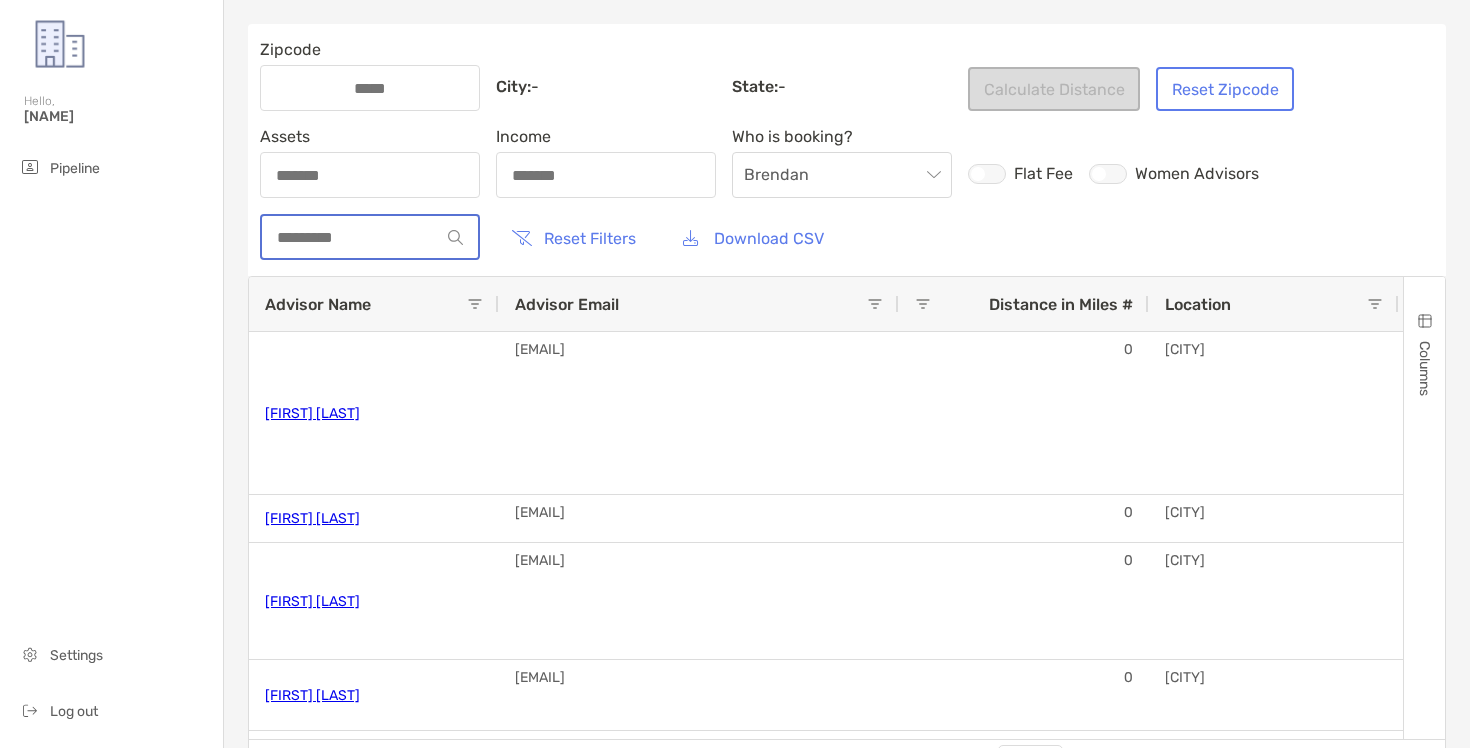 click at bounding box center (351, 237) 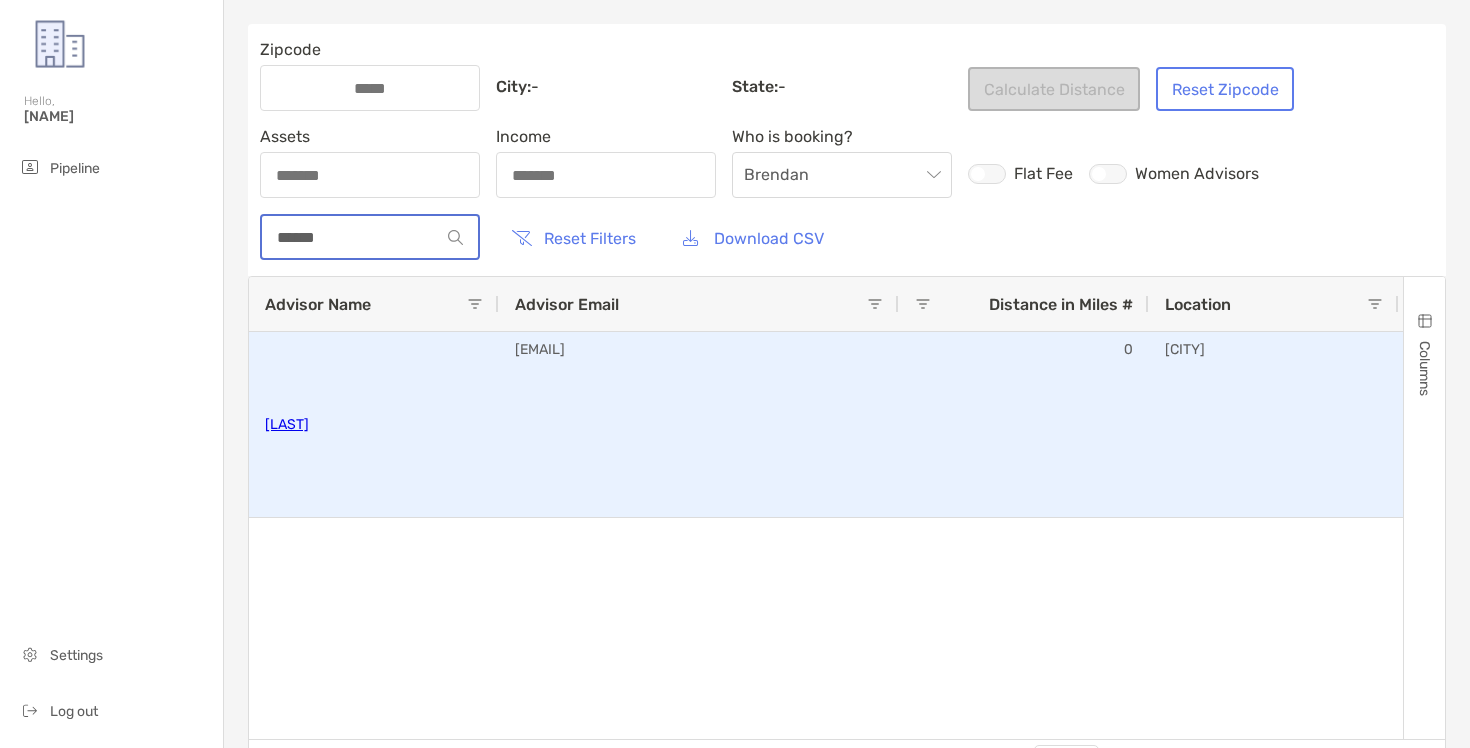 type on "******" 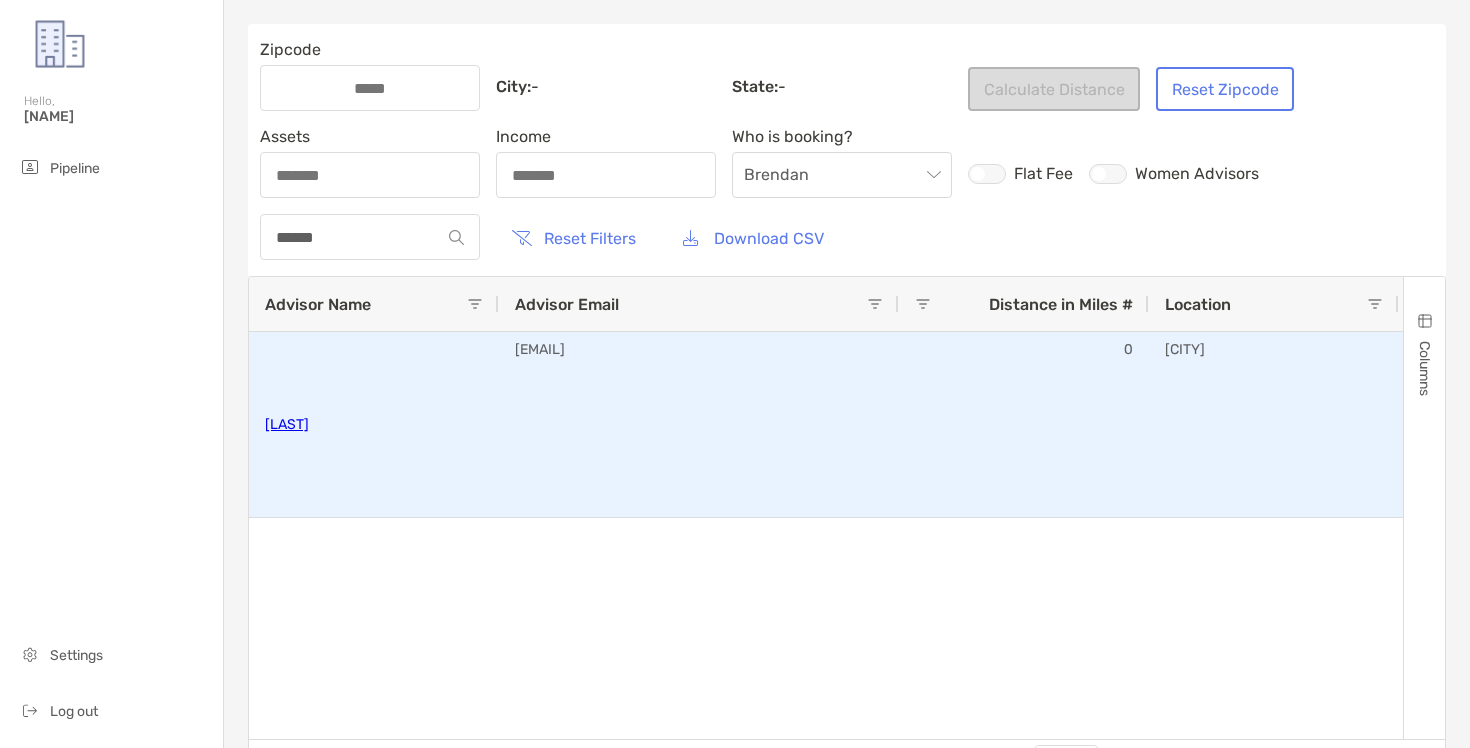 click on "[FIRST] [LAST]" at bounding box center (287, 424) 